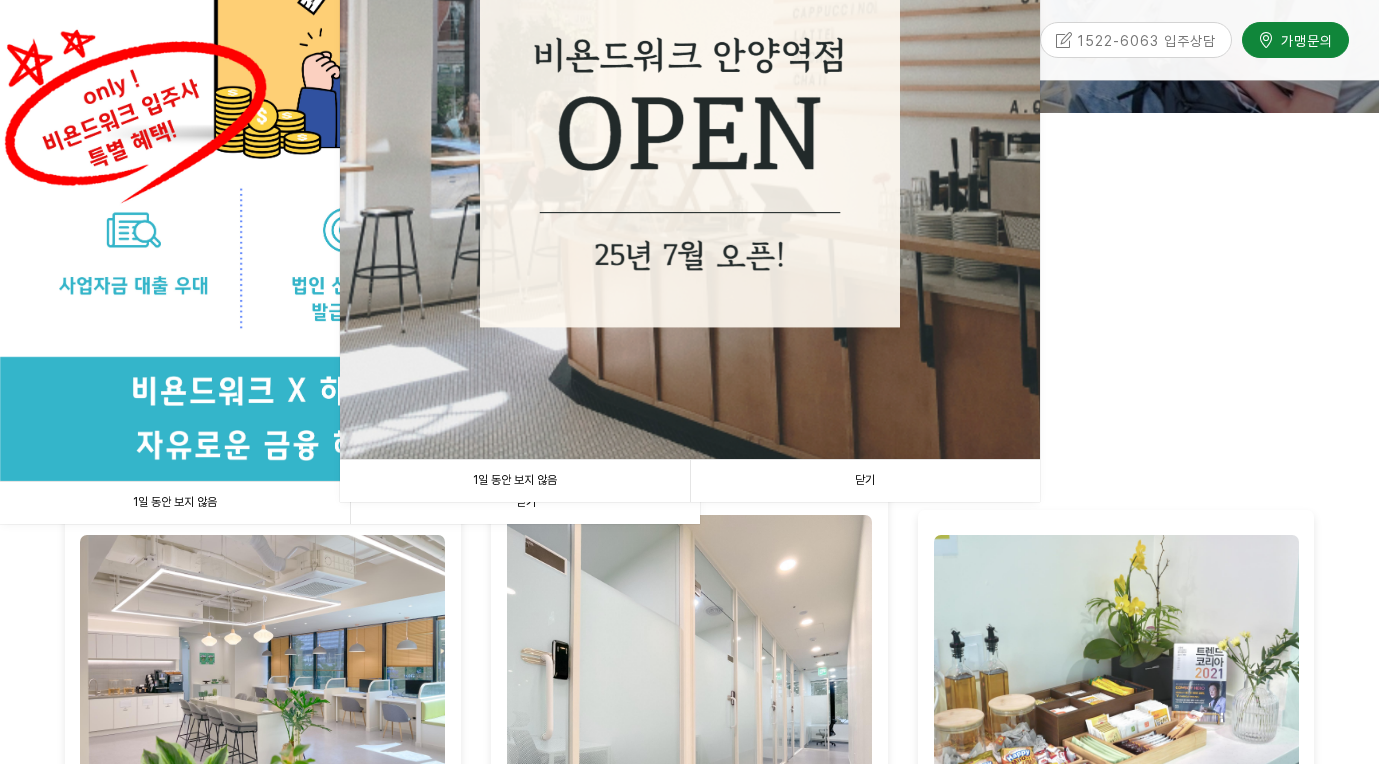 scroll, scrollTop: 509, scrollLeft: 0, axis: vertical 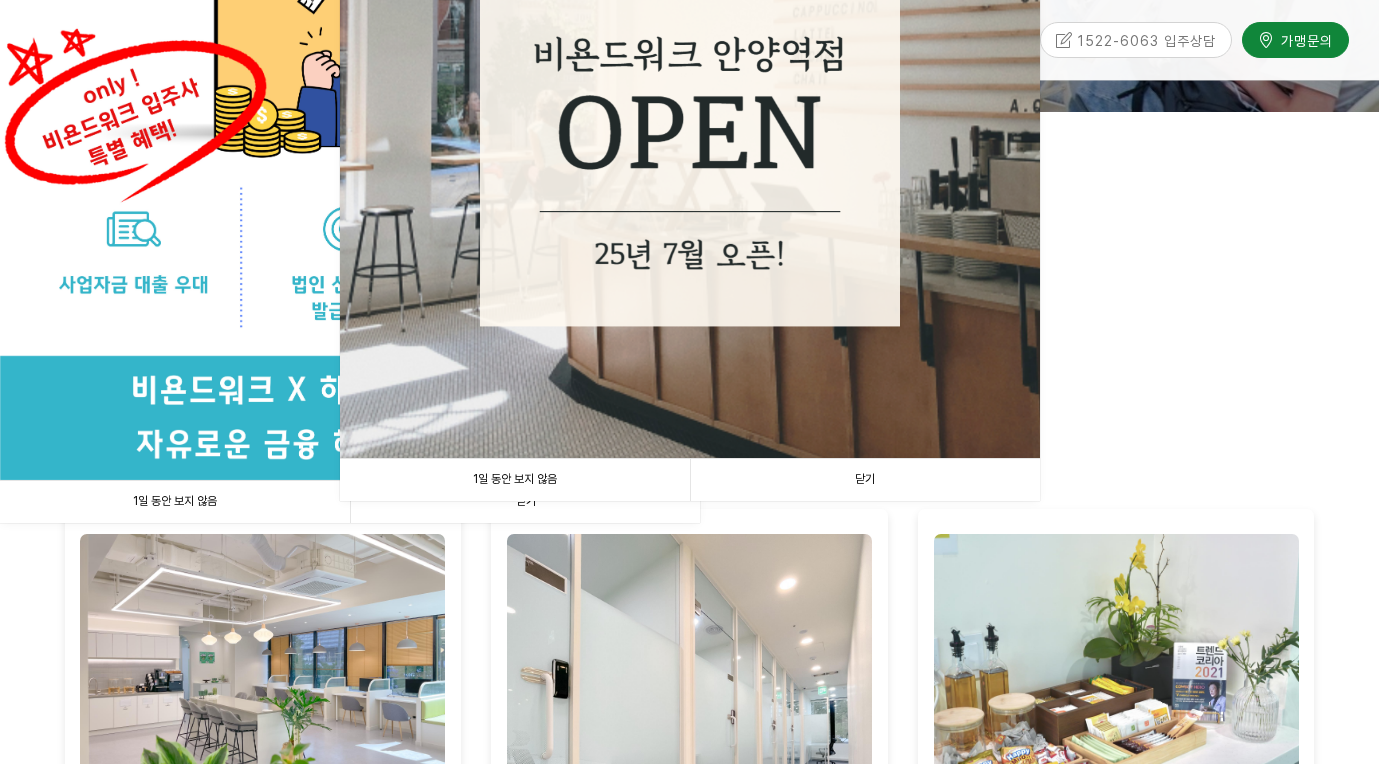 click on "1일 동안 보지 않음" at bounding box center (515, 479) 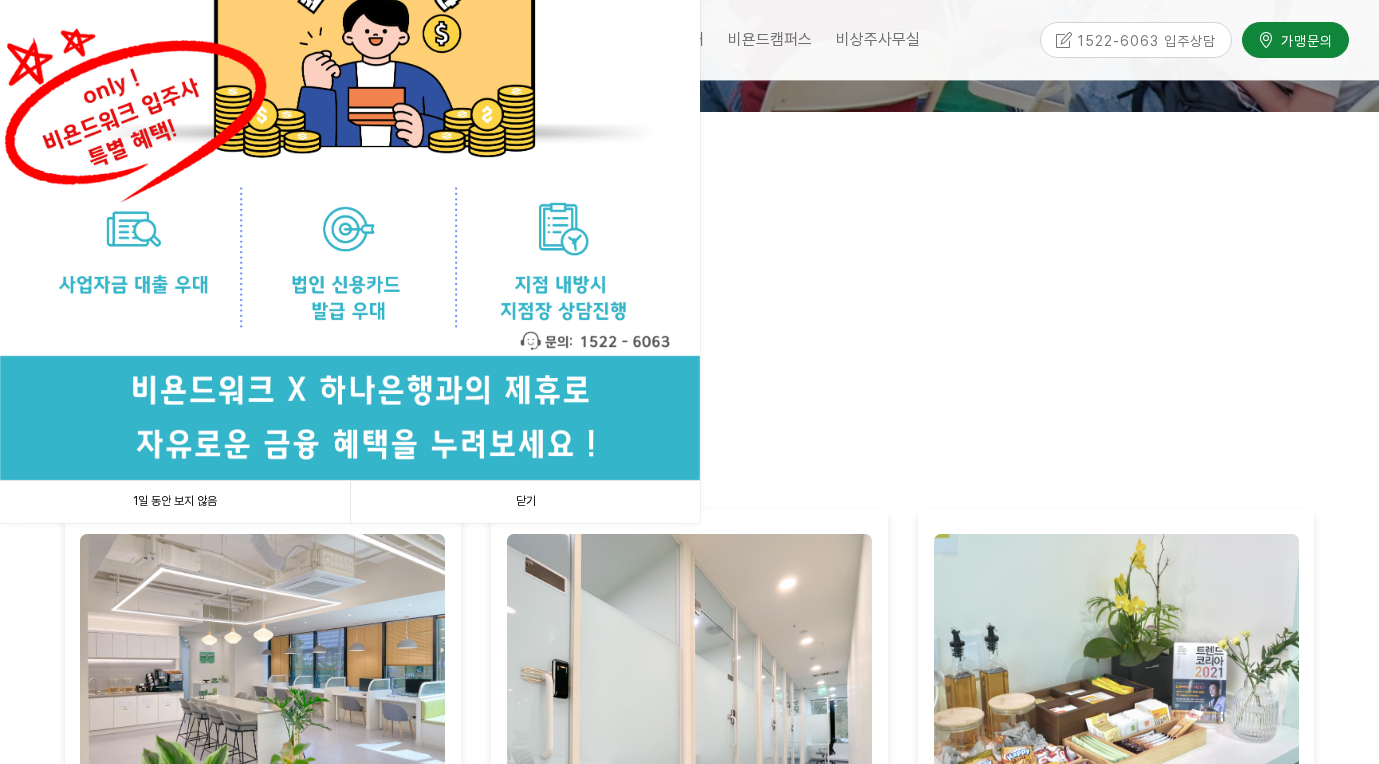 click on "1일 동안 보지 않음" at bounding box center (175, 501) 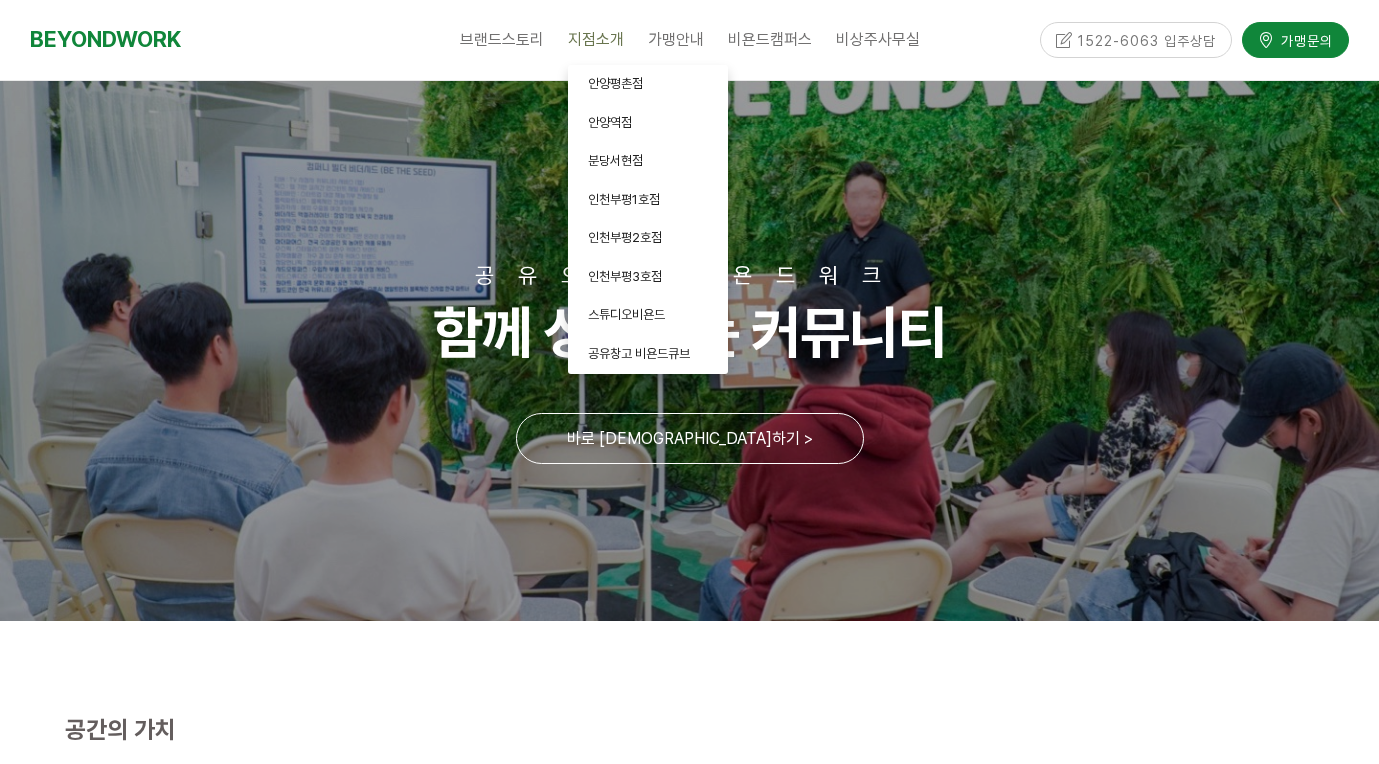 scroll, scrollTop: 0, scrollLeft: 0, axis: both 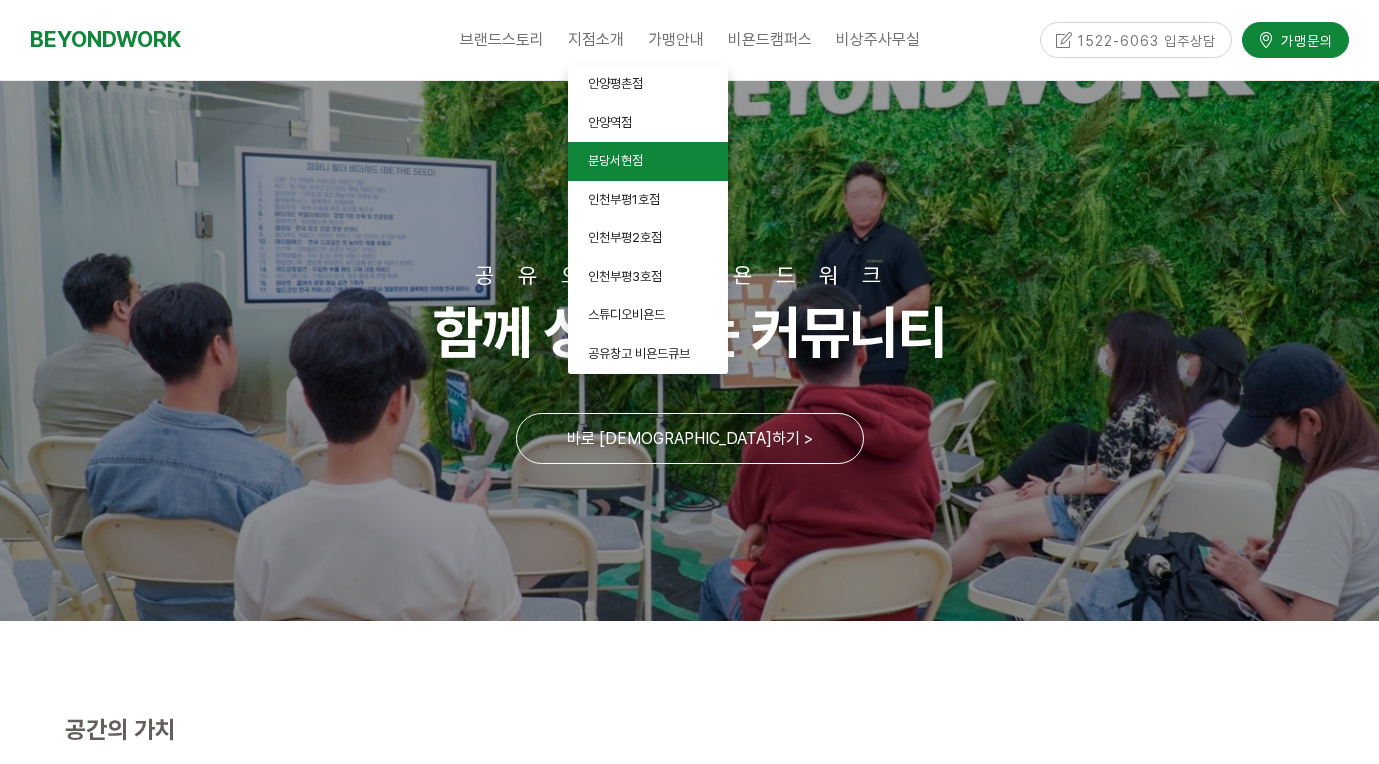 click on "분당서현점" at bounding box center (648, 161) 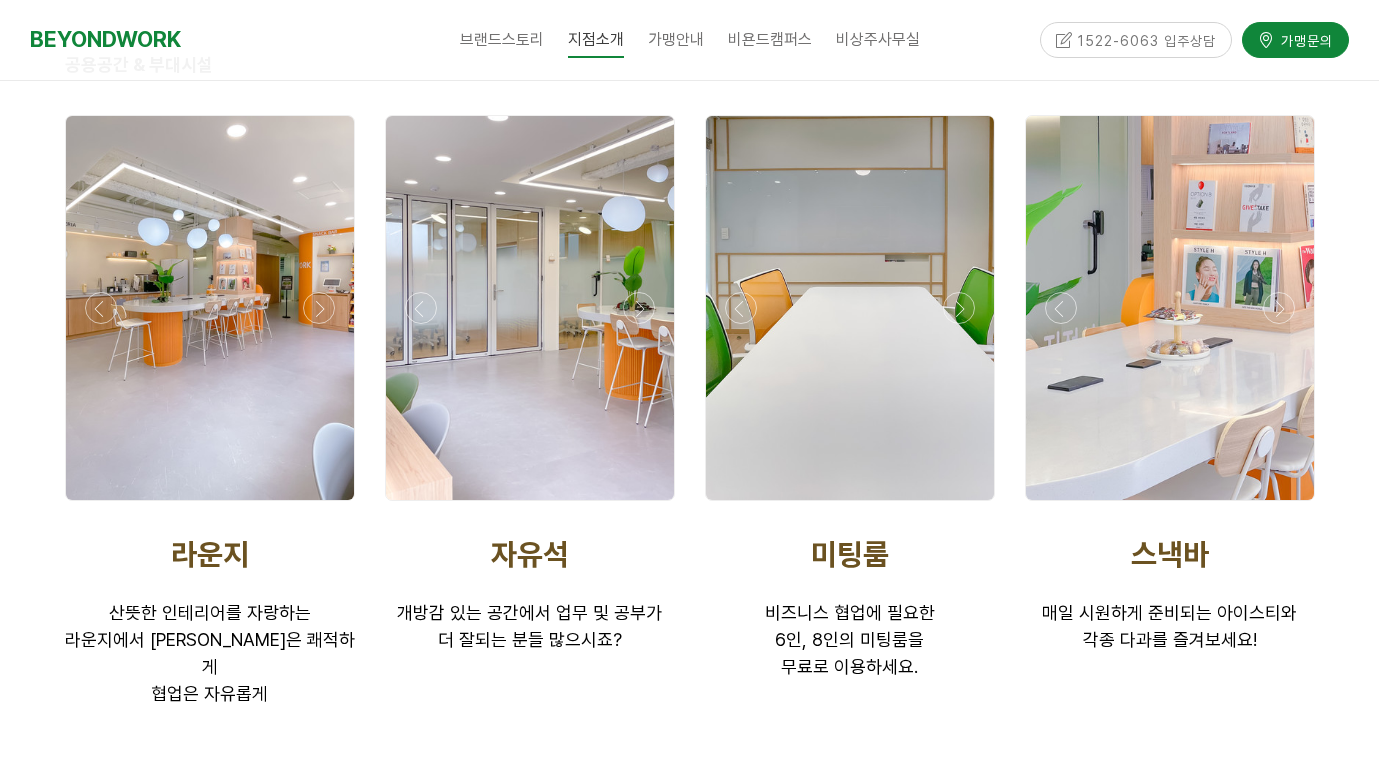 scroll, scrollTop: 3159, scrollLeft: 0, axis: vertical 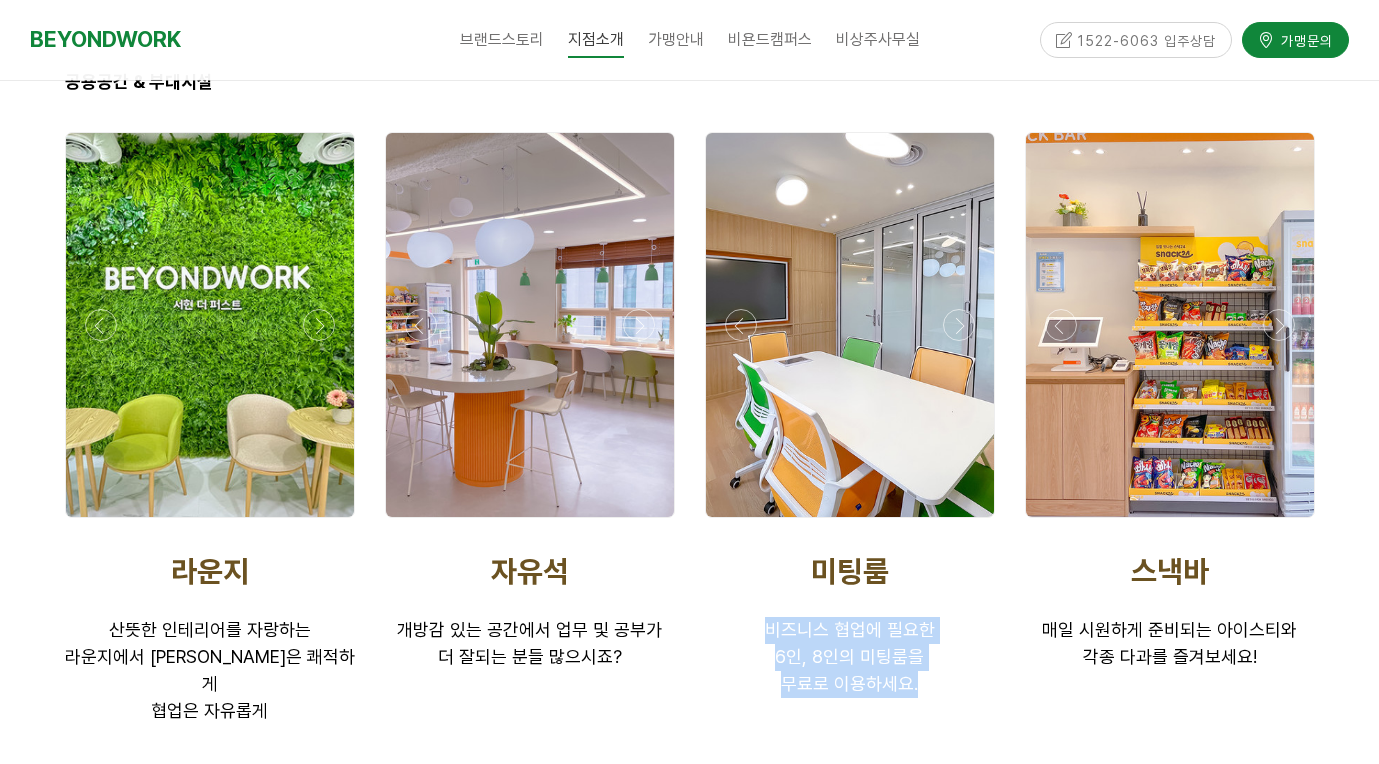 drag, startPoint x: 768, startPoint y: 595, endPoint x: 956, endPoint y: 649, distance: 195.60164 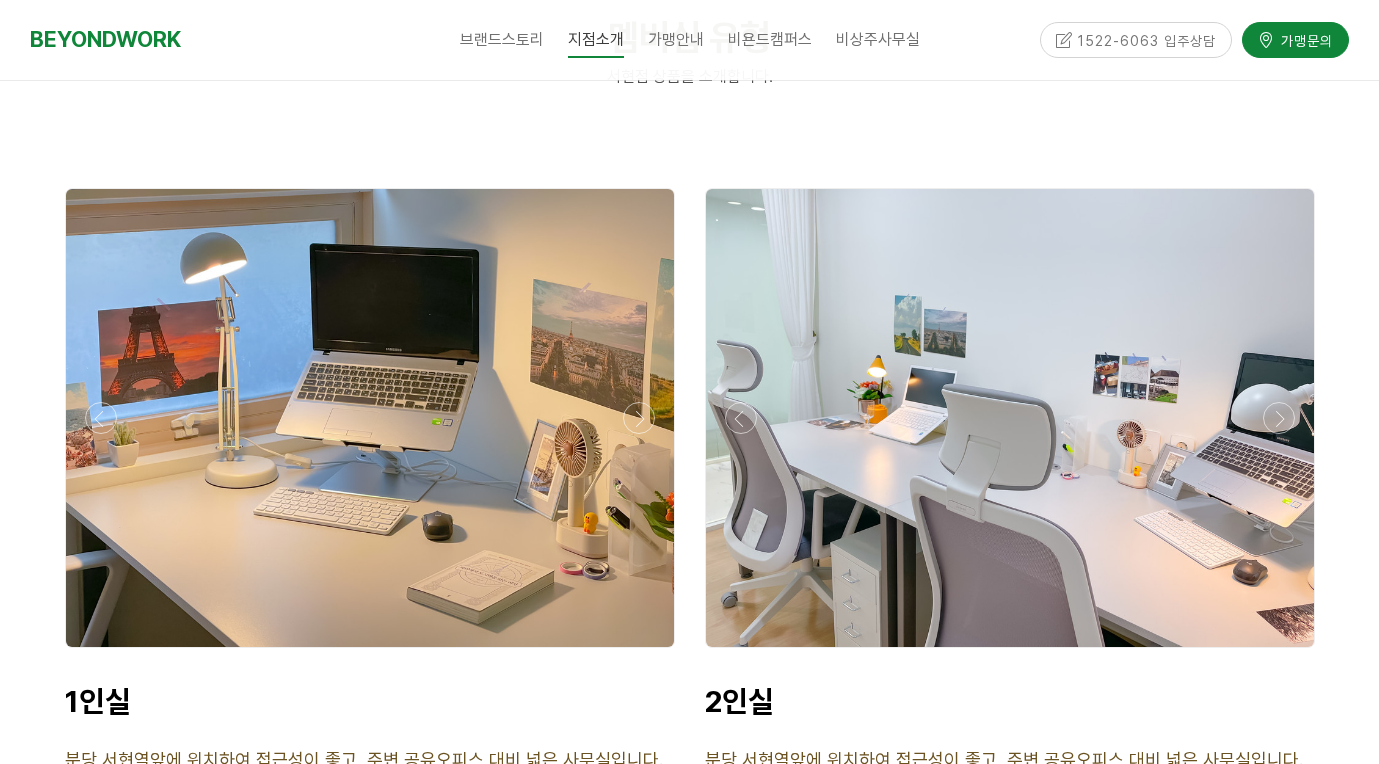 scroll, scrollTop: 4729, scrollLeft: 0, axis: vertical 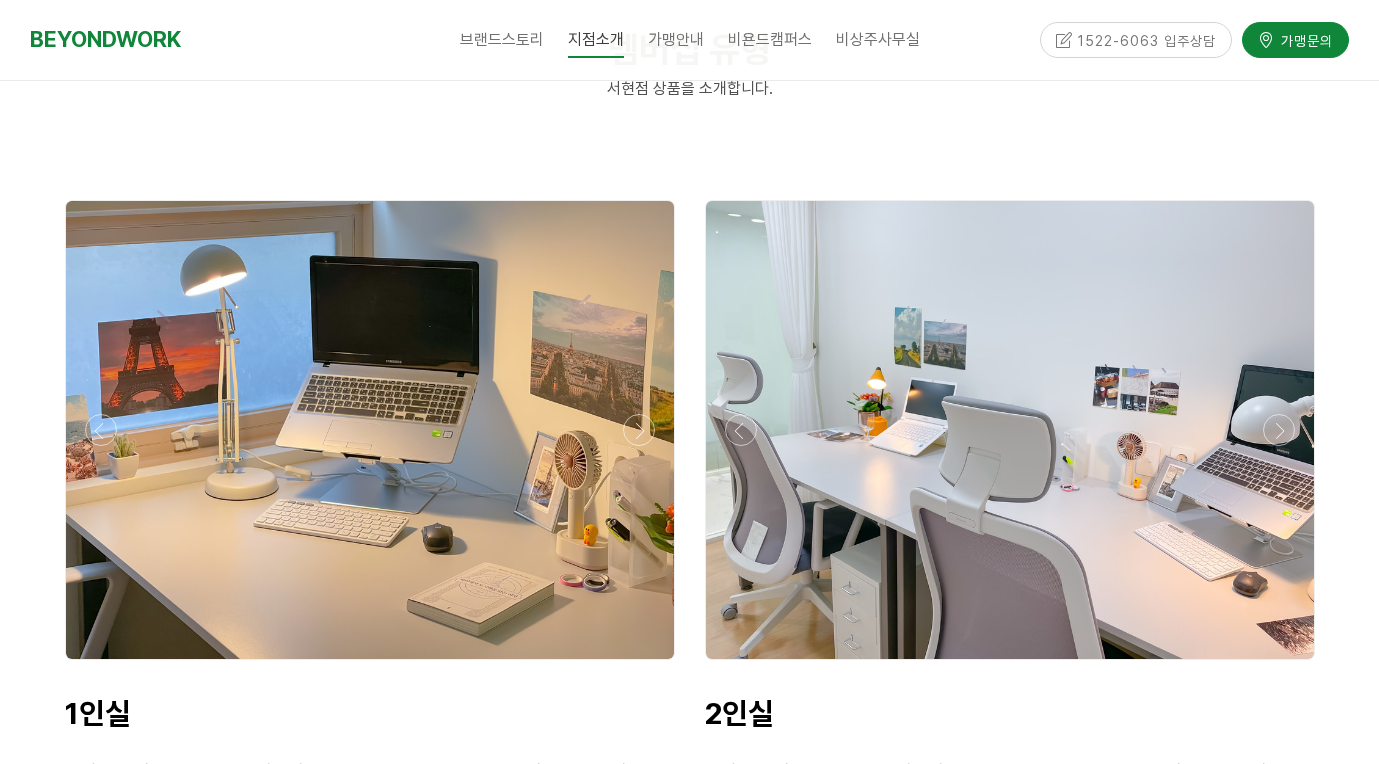 click at bounding box center [370, 665] 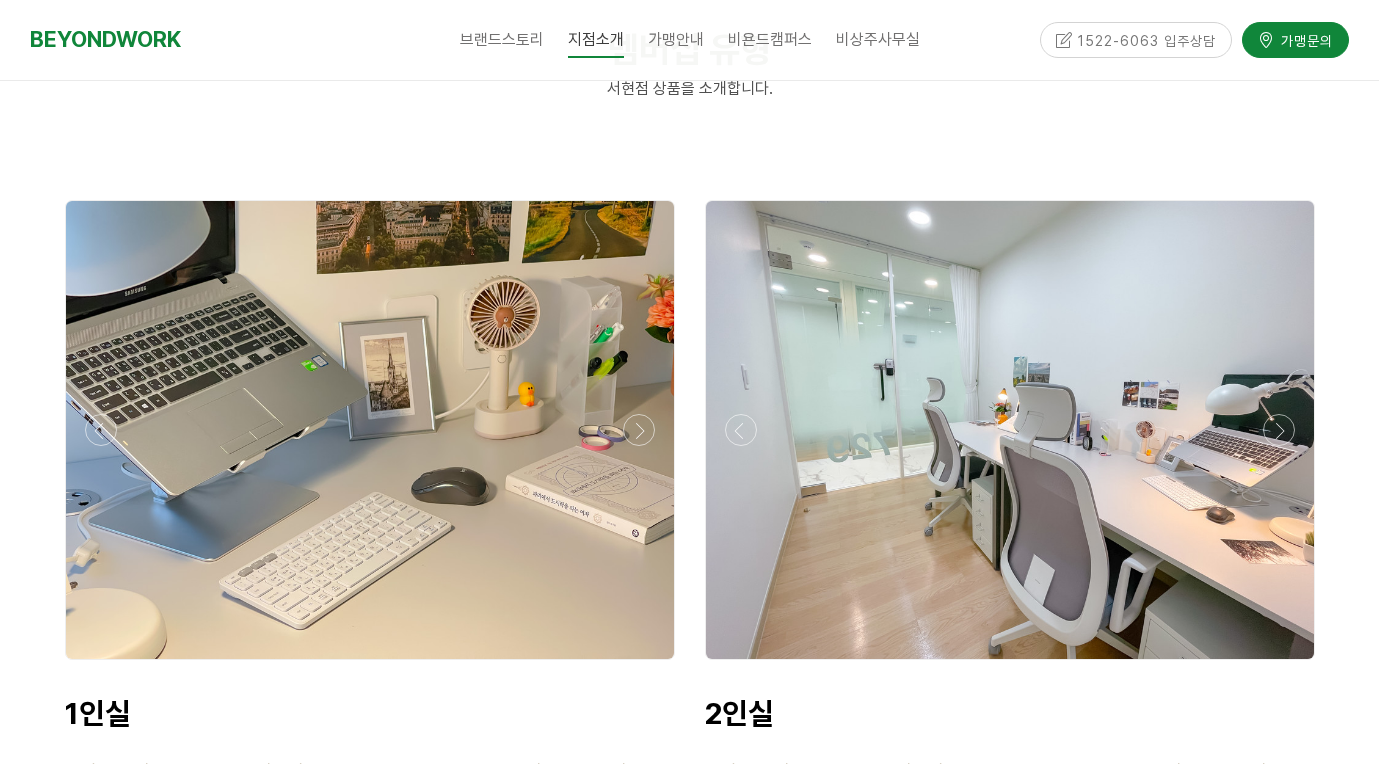 click at bounding box center [370, 665] 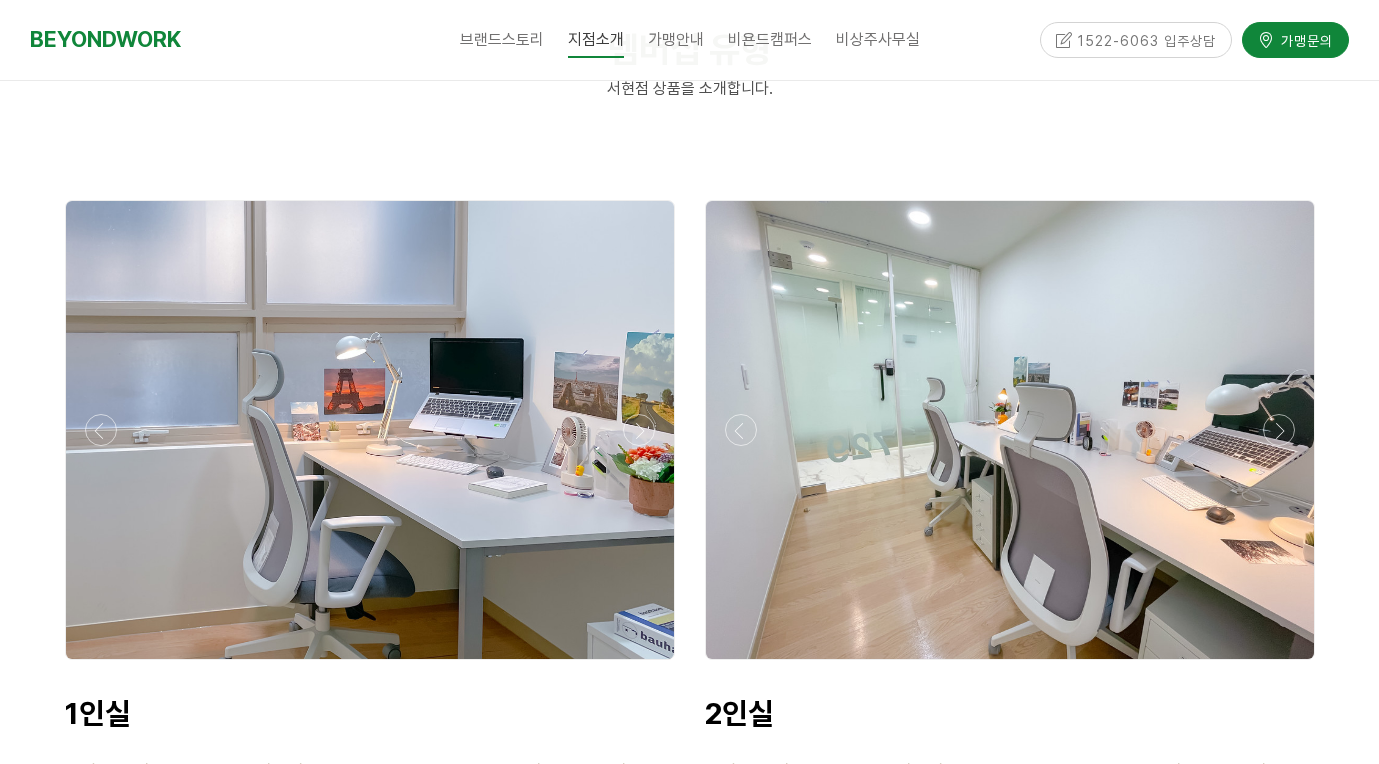 click at bounding box center (370, 665) 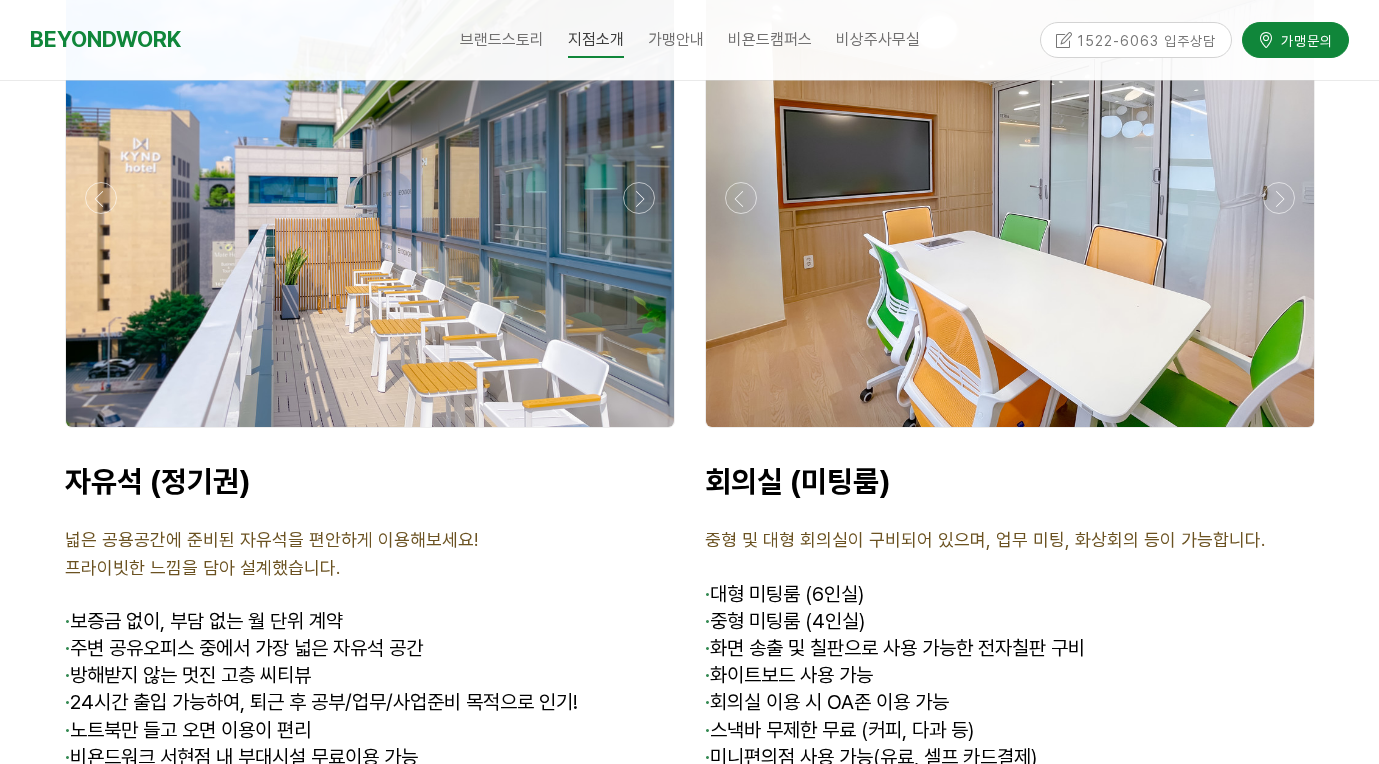 scroll, scrollTop: 6673, scrollLeft: 0, axis: vertical 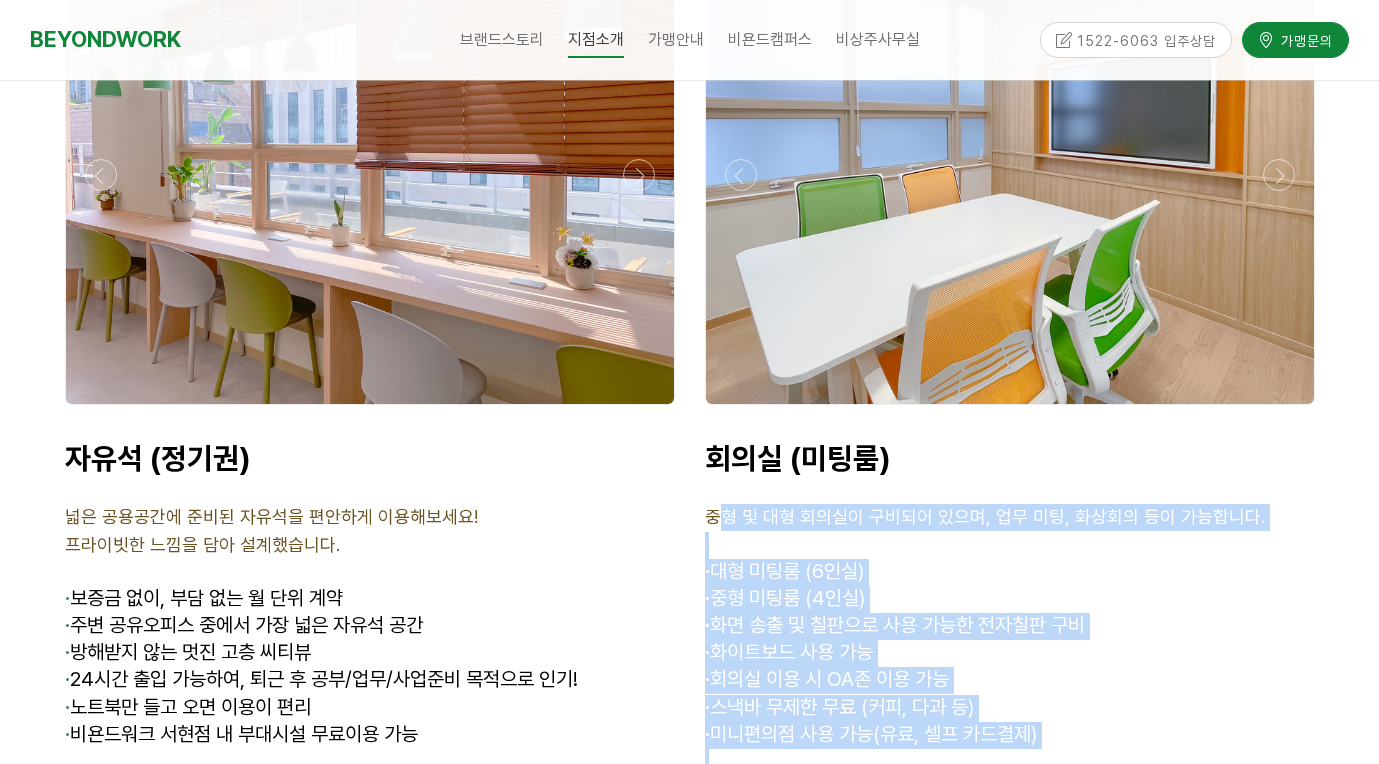 drag, startPoint x: 714, startPoint y: 455, endPoint x: 1054, endPoint y: 687, distance: 411.61148 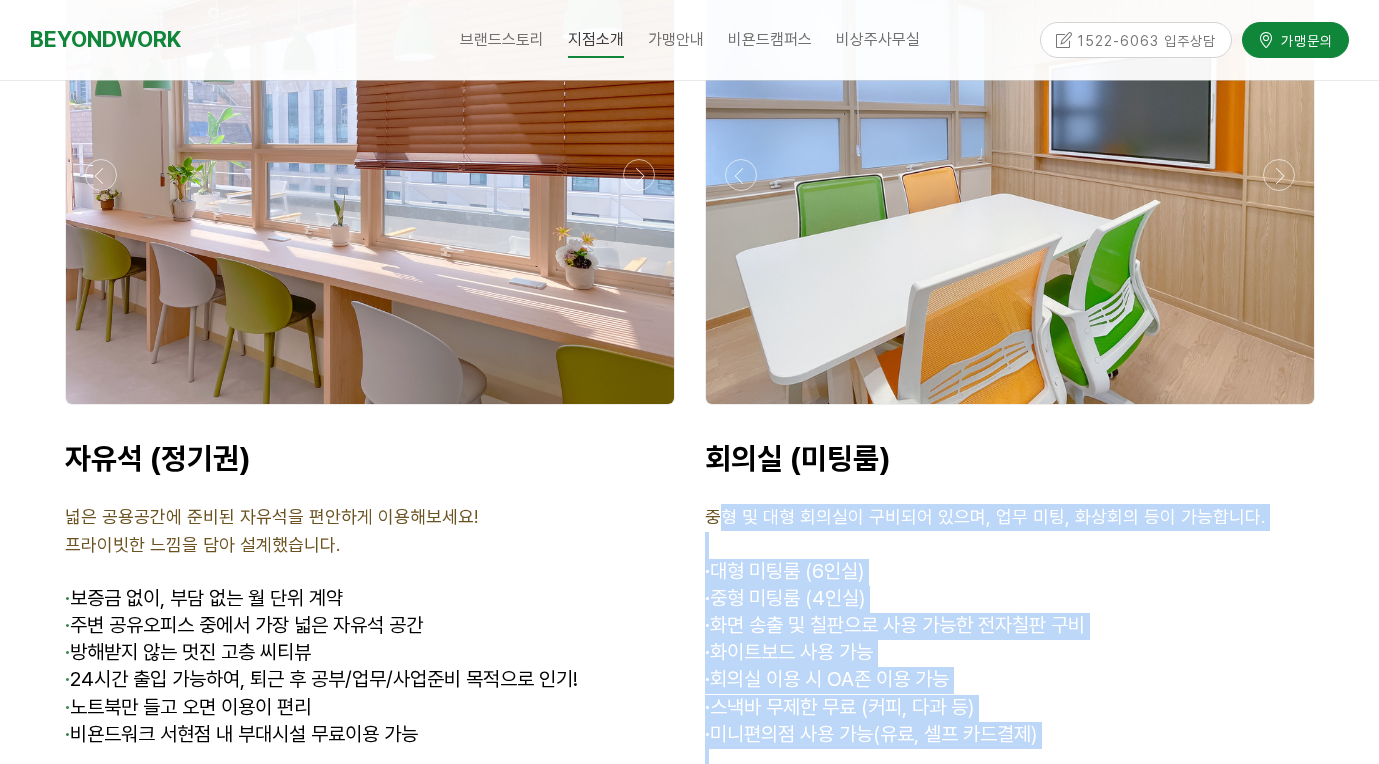 click at bounding box center (1010, 762) 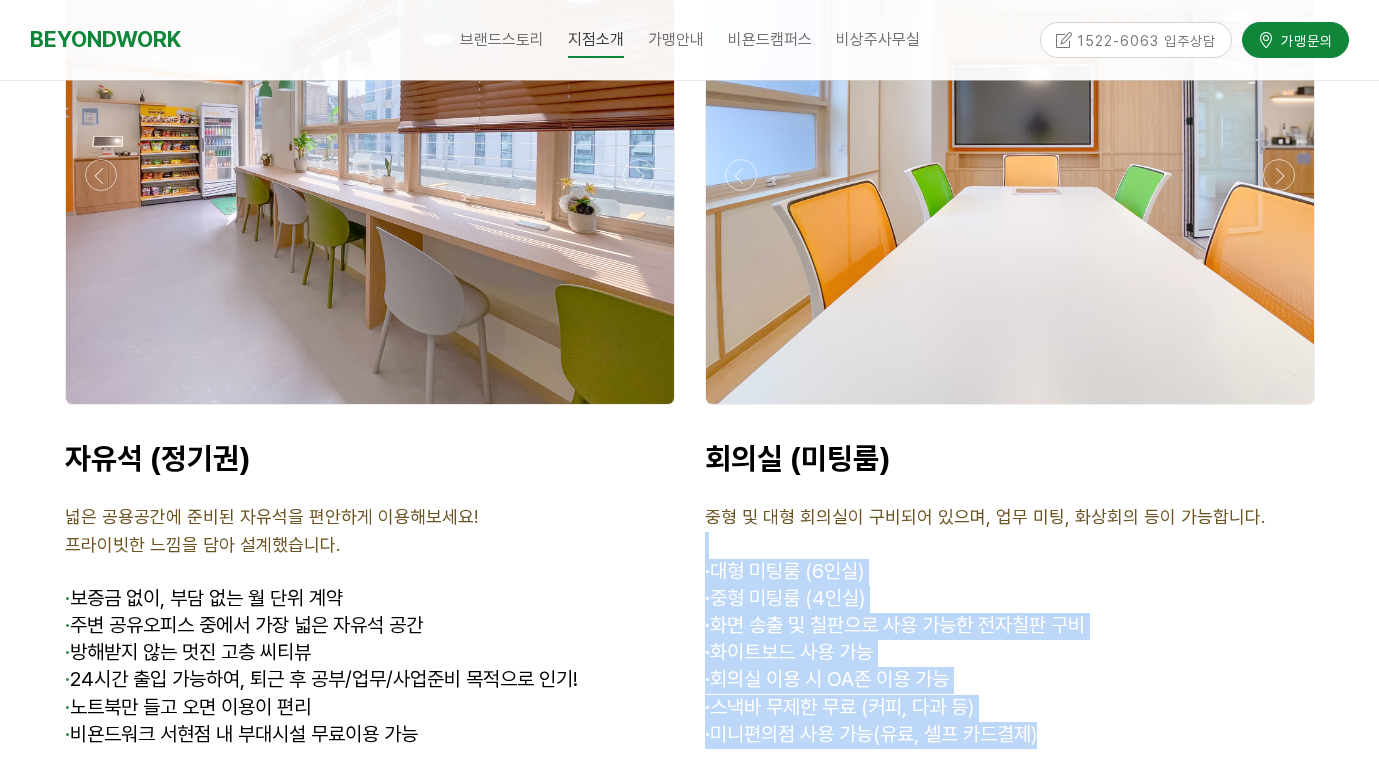 drag, startPoint x: 1060, startPoint y: 665, endPoint x: 1004, endPoint y: 473, distance: 200 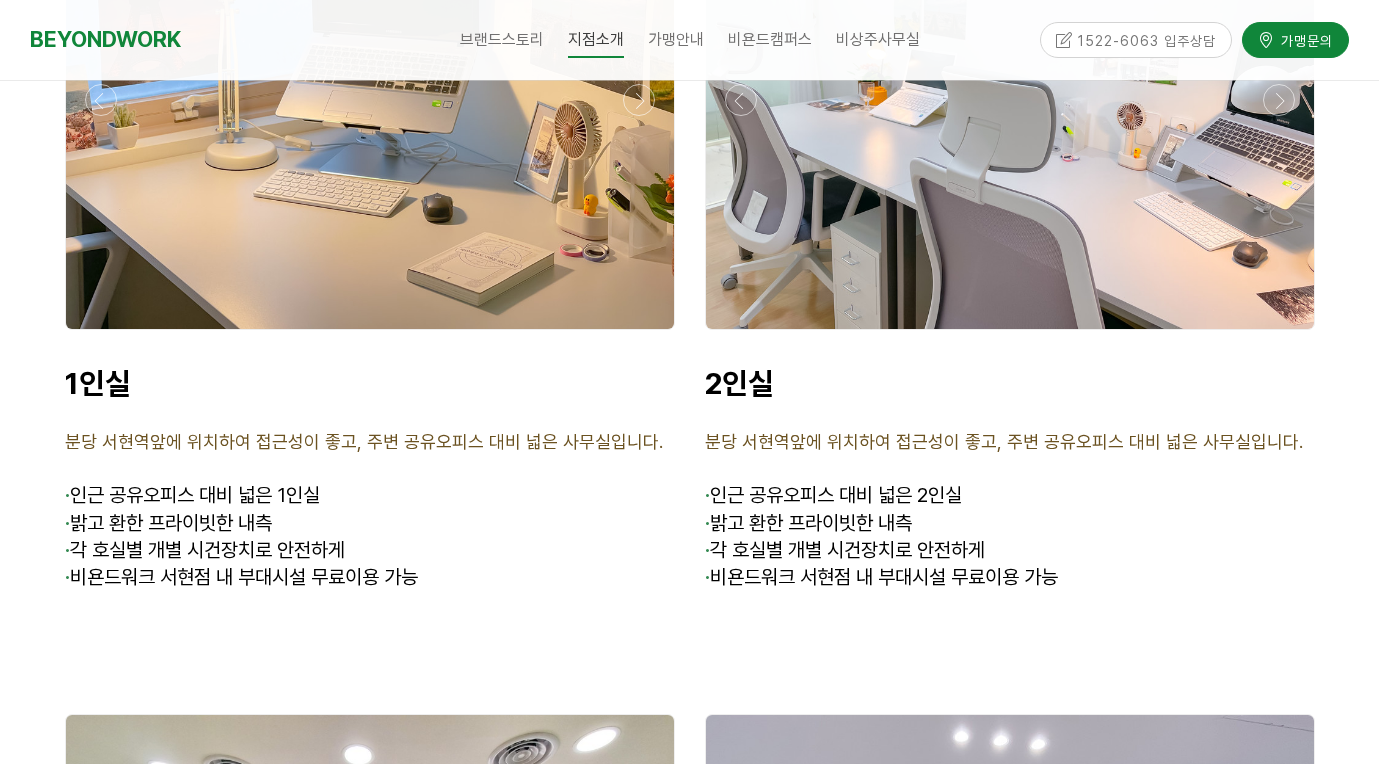 scroll, scrollTop: 5057, scrollLeft: 0, axis: vertical 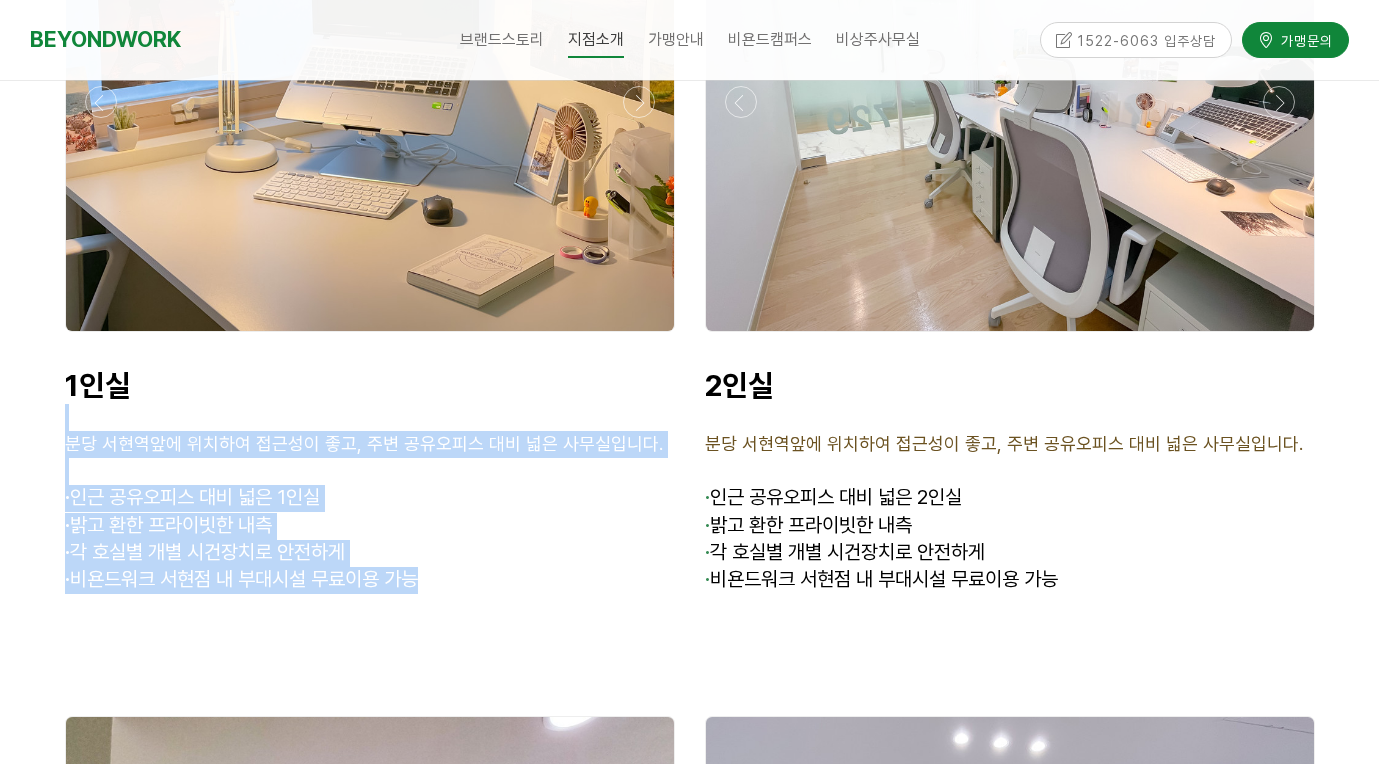 drag, startPoint x: 442, startPoint y: 523, endPoint x: 346, endPoint y: 349, distance: 198.72594 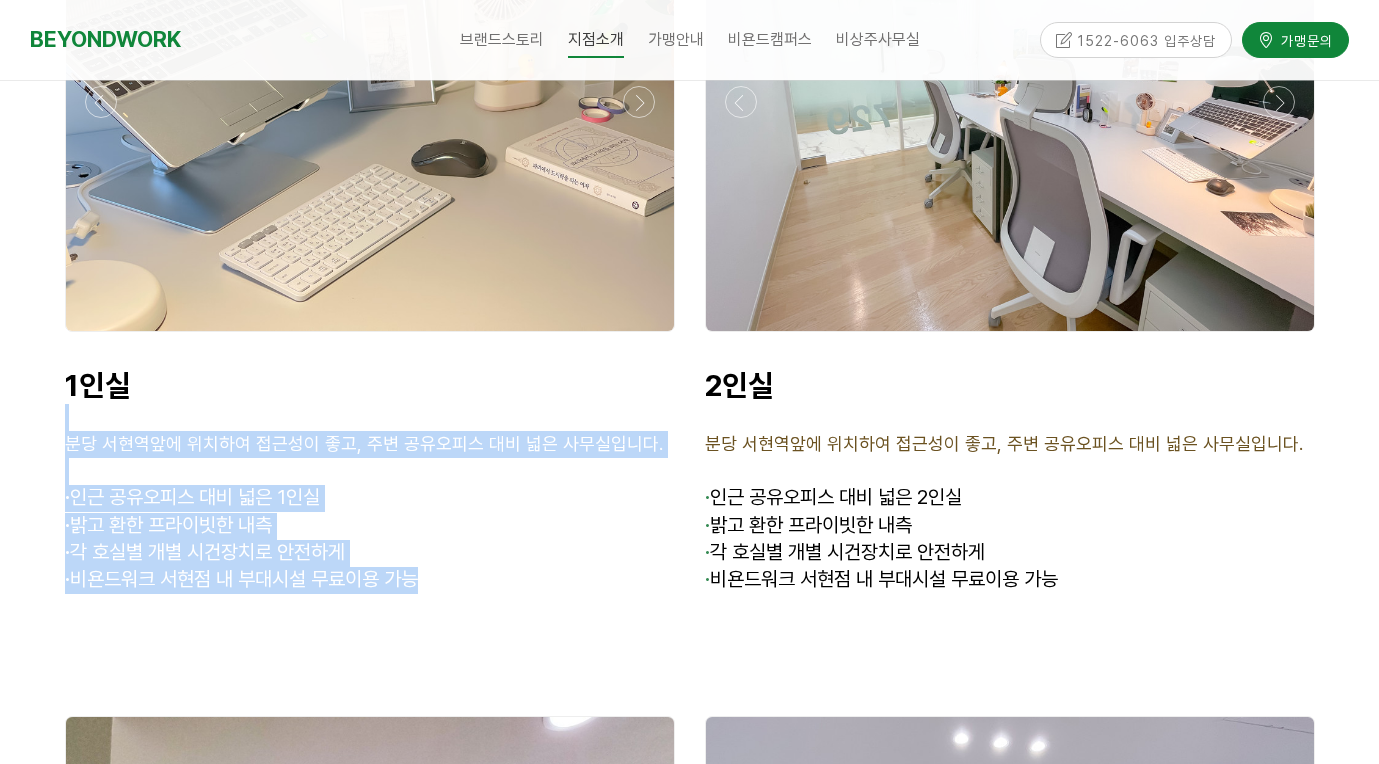 click at bounding box center [370, 417] 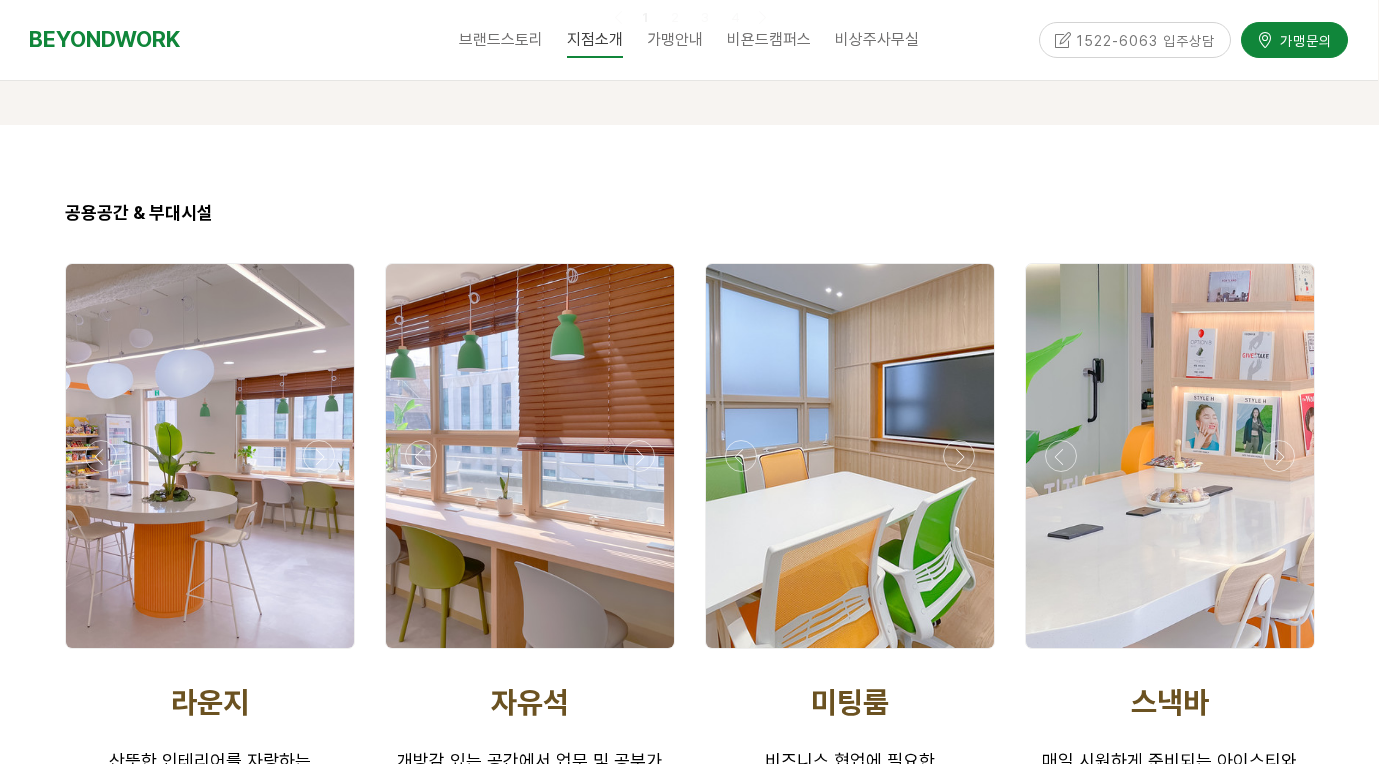 scroll, scrollTop: 3027, scrollLeft: 0, axis: vertical 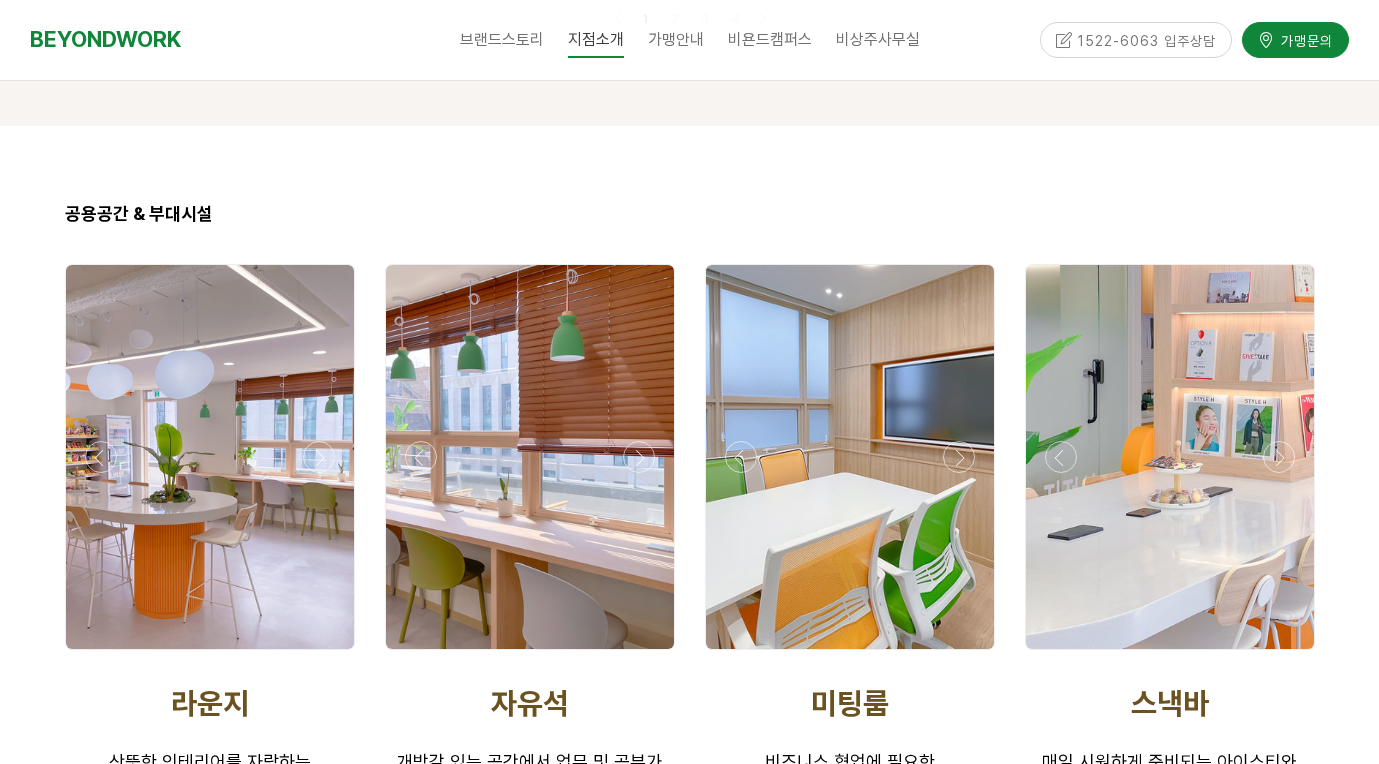 click at bounding box center [850, 655] 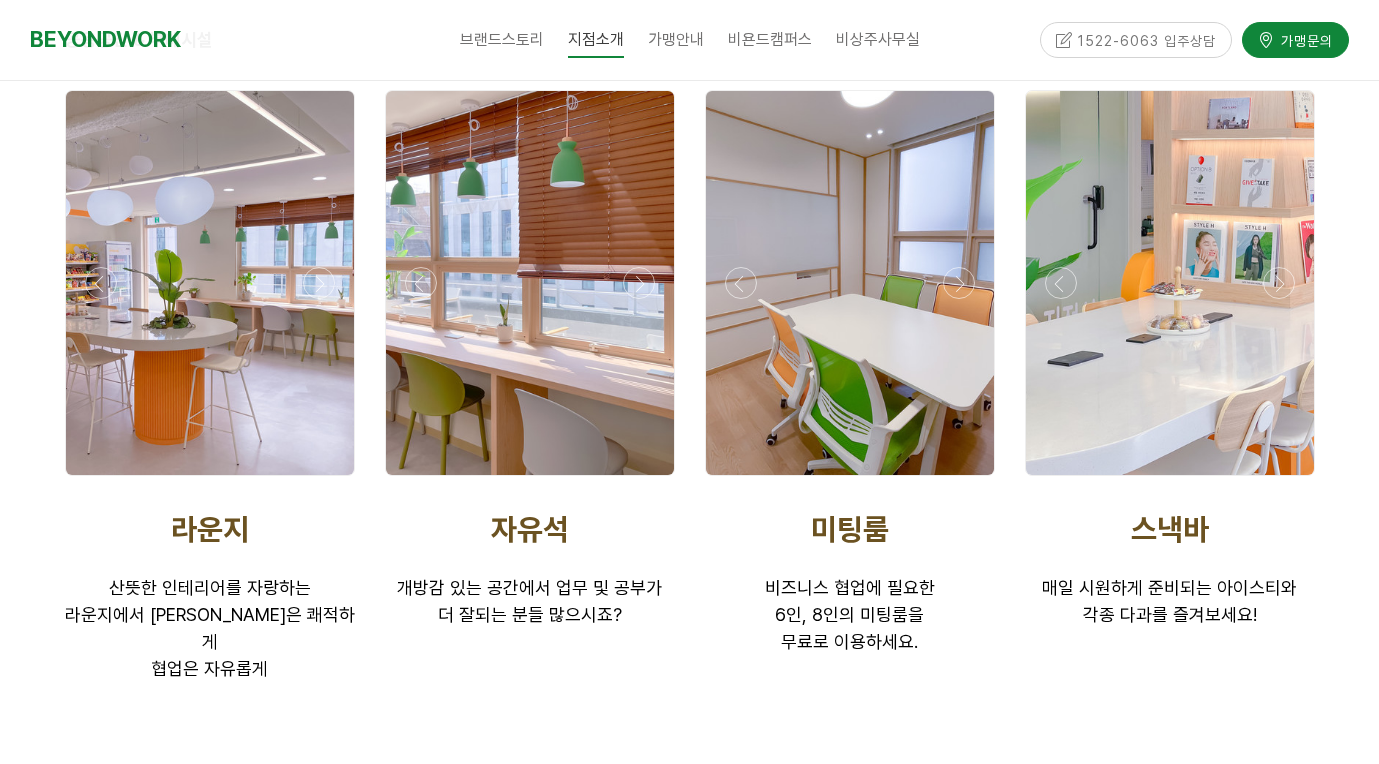 scroll, scrollTop: 3204, scrollLeft: 0, axis: vertical 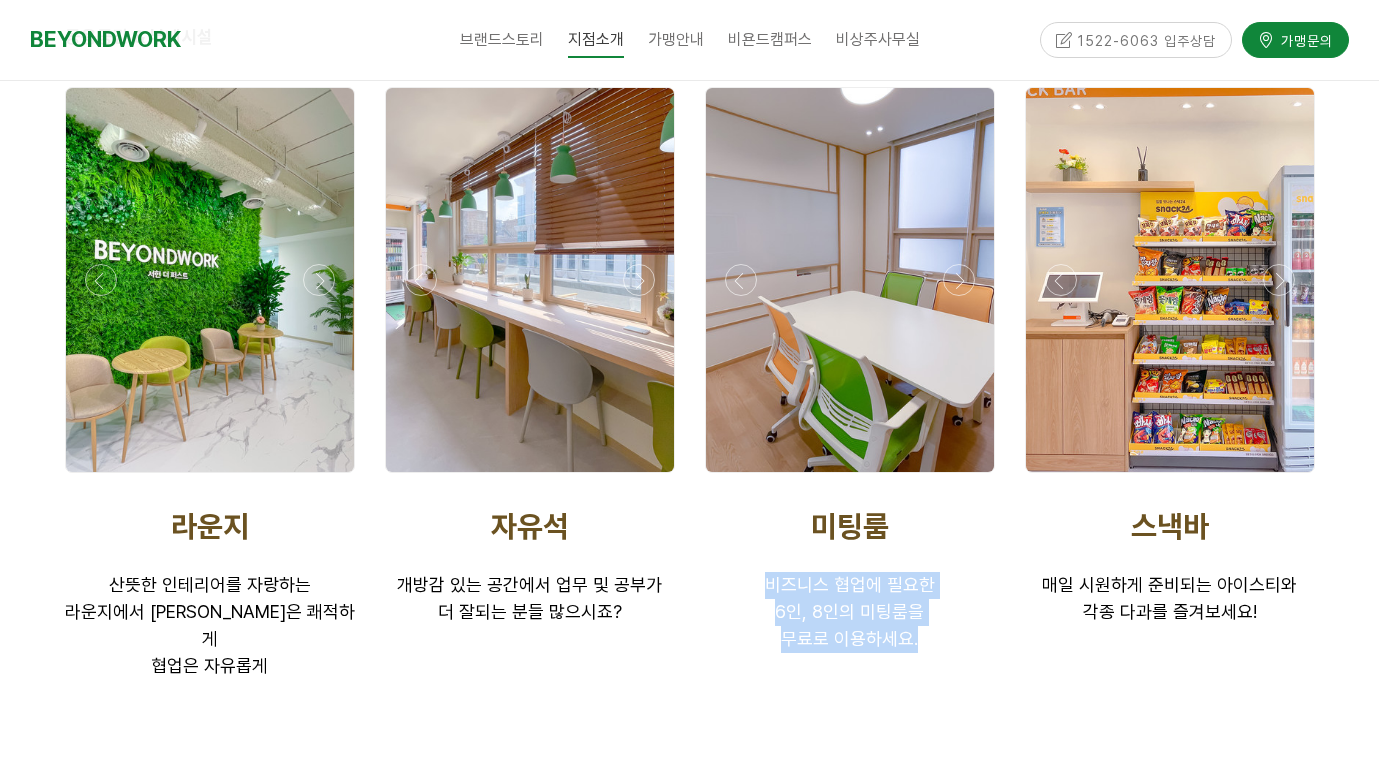 drag, startPoint x: 774, startPoint y: 551, endPoint x: 977, endPoint y: 625, distance: 216.06712 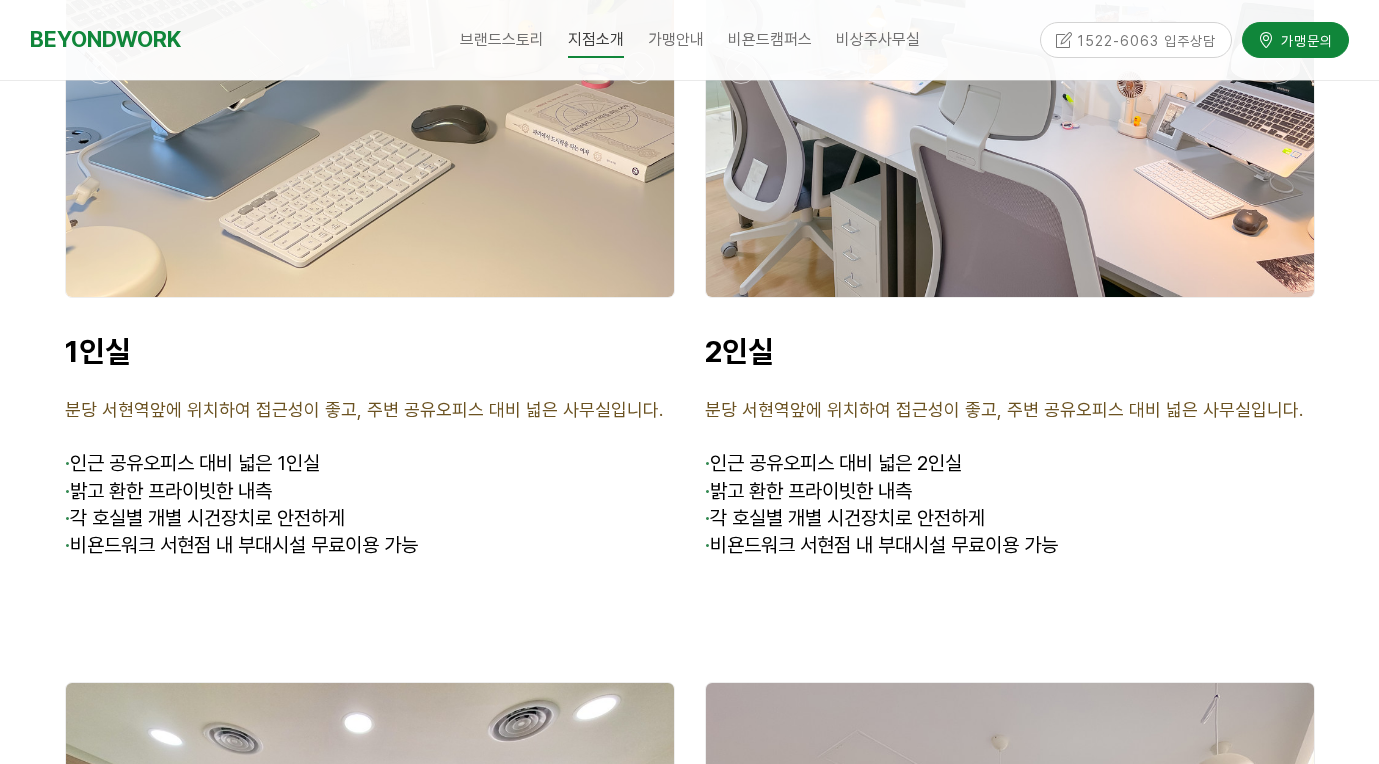 scroll, scrollTop: 5114, scrollLeft: 0, axis: vertical 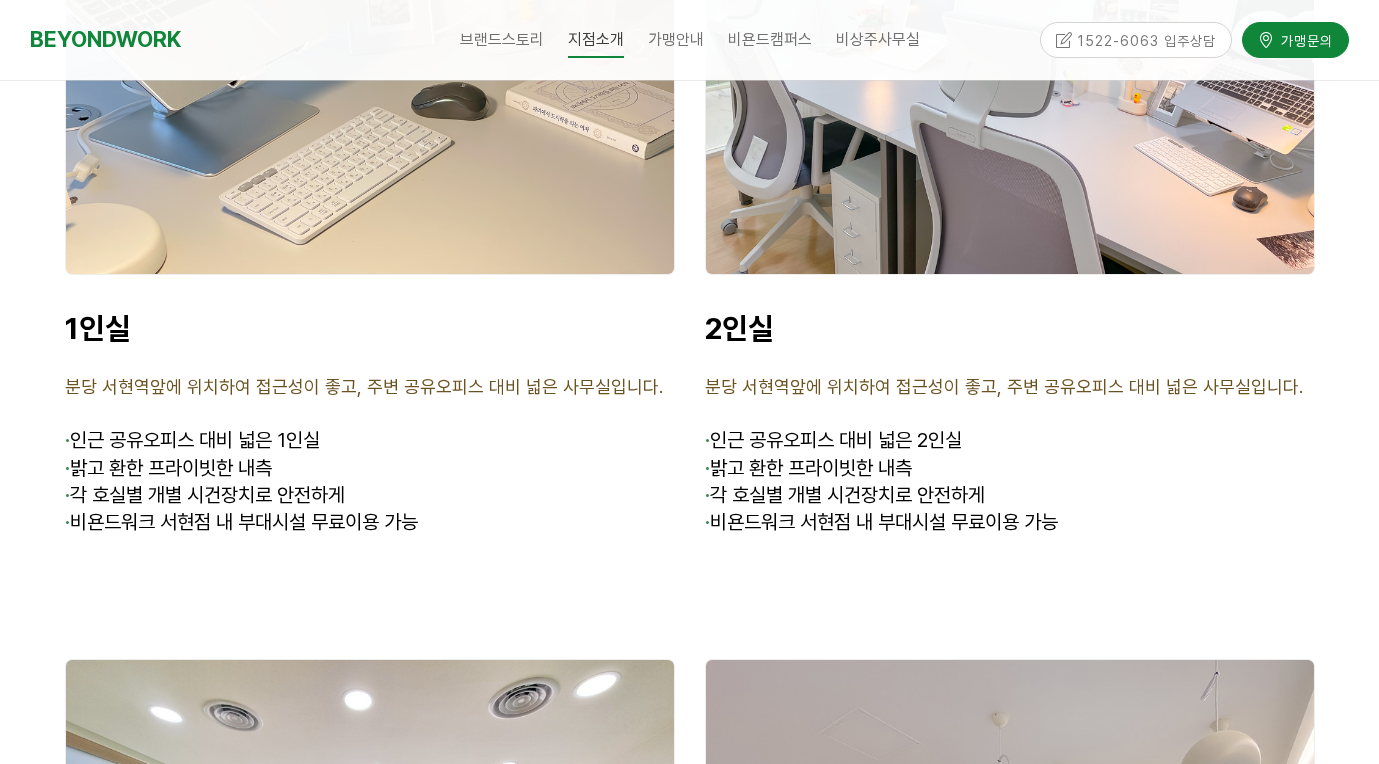 click at bounding box center [370, 45] 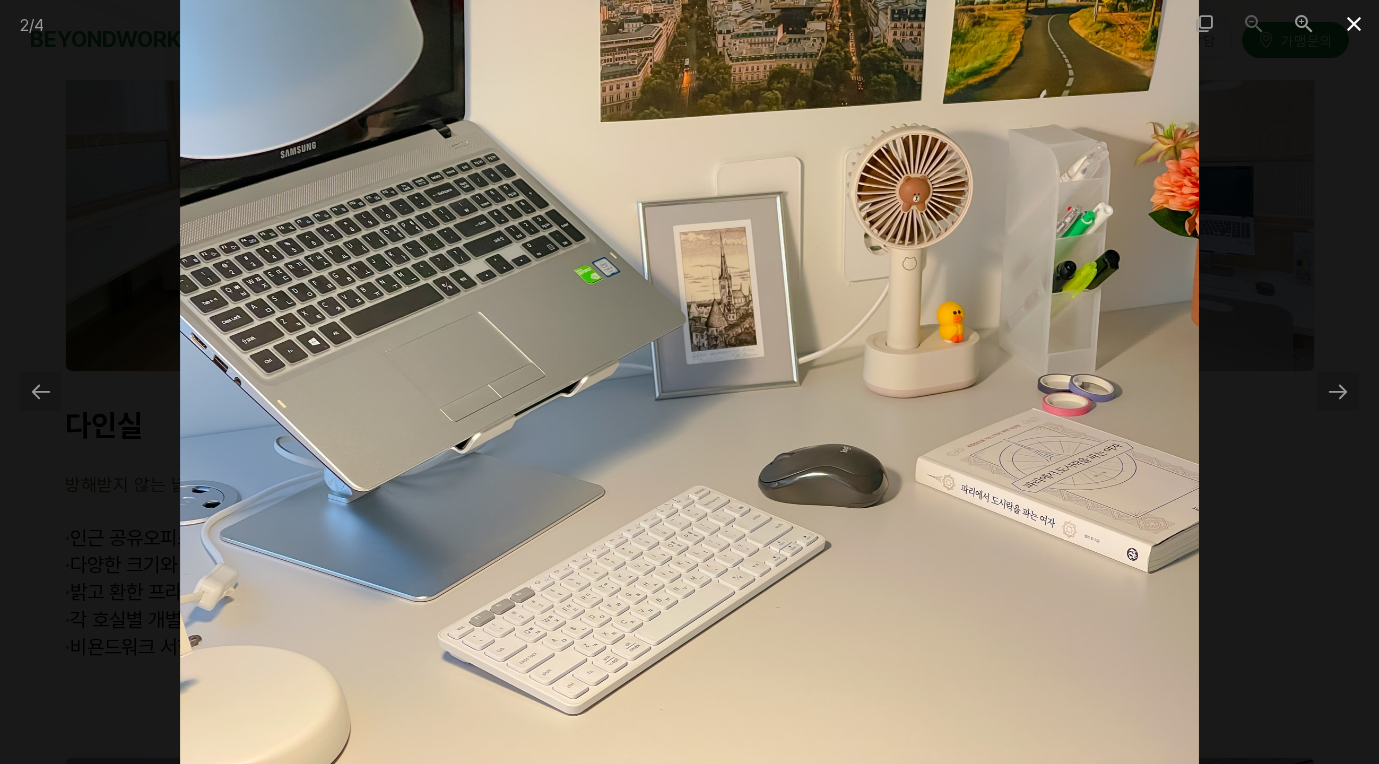 click at bounding box center [1354, 23] 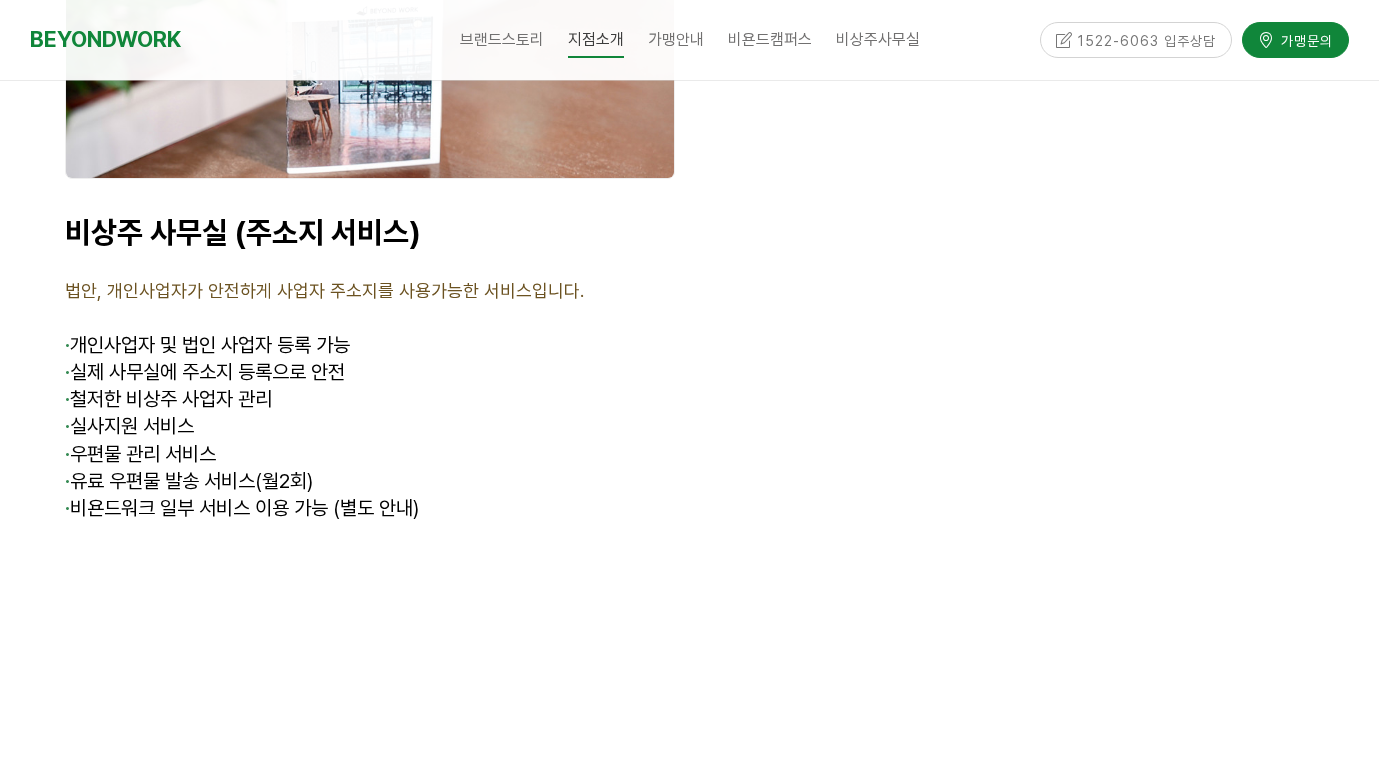 scroll, scrollTop: 7792, scrollLeft: 0, axis: vertical 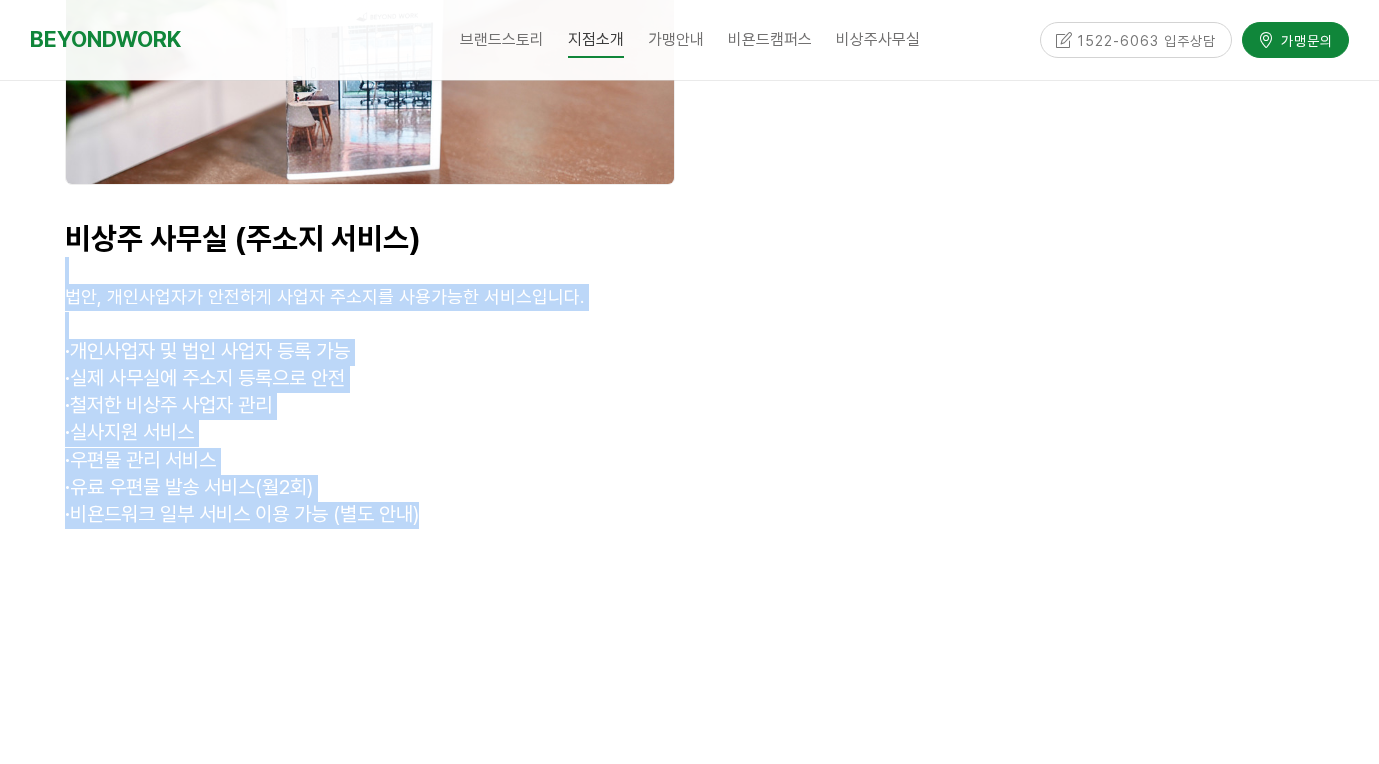 drag, startPoint x: 446, startPoint y: 439, endPoint x: 440, endPoint y: 207, distance: 232.07758 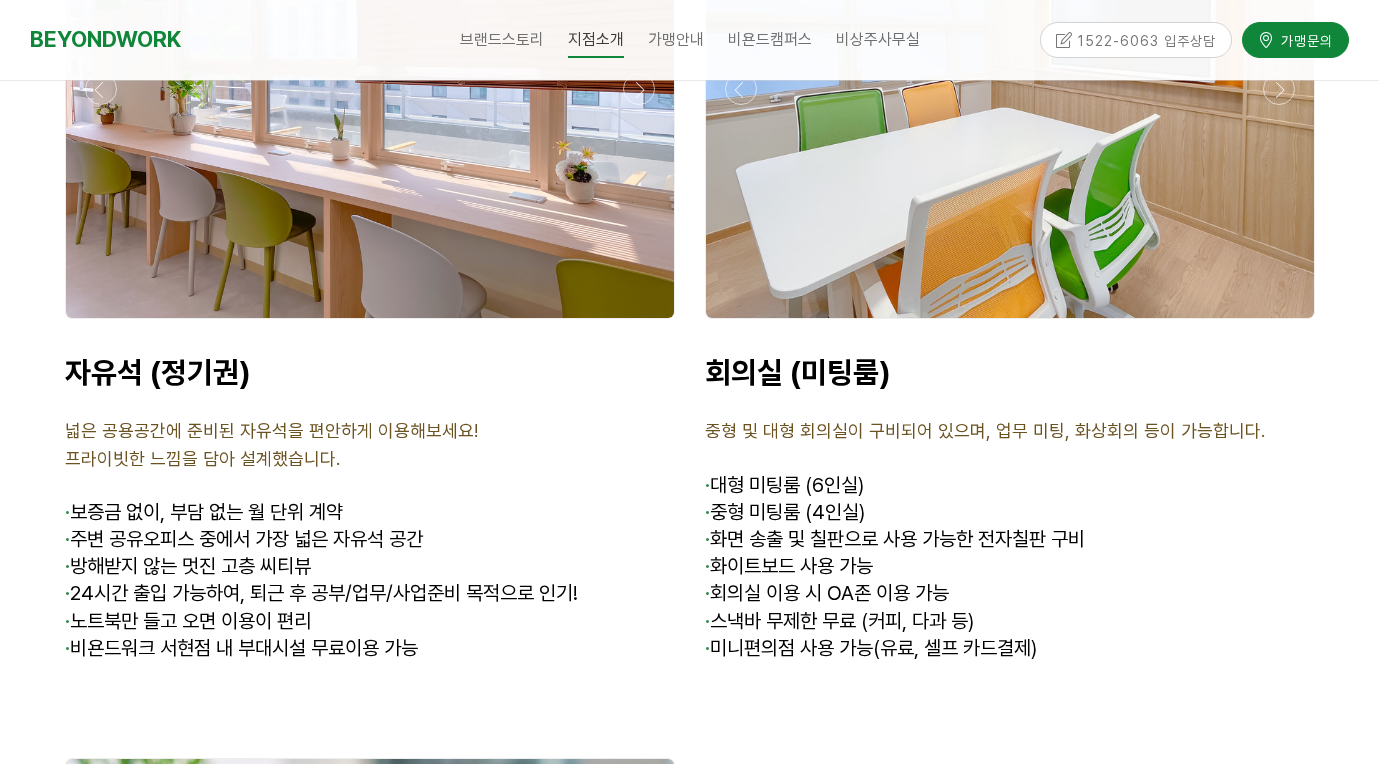 scroll, scrollTop: 6778, scrollLeft: 0, axis: vertical 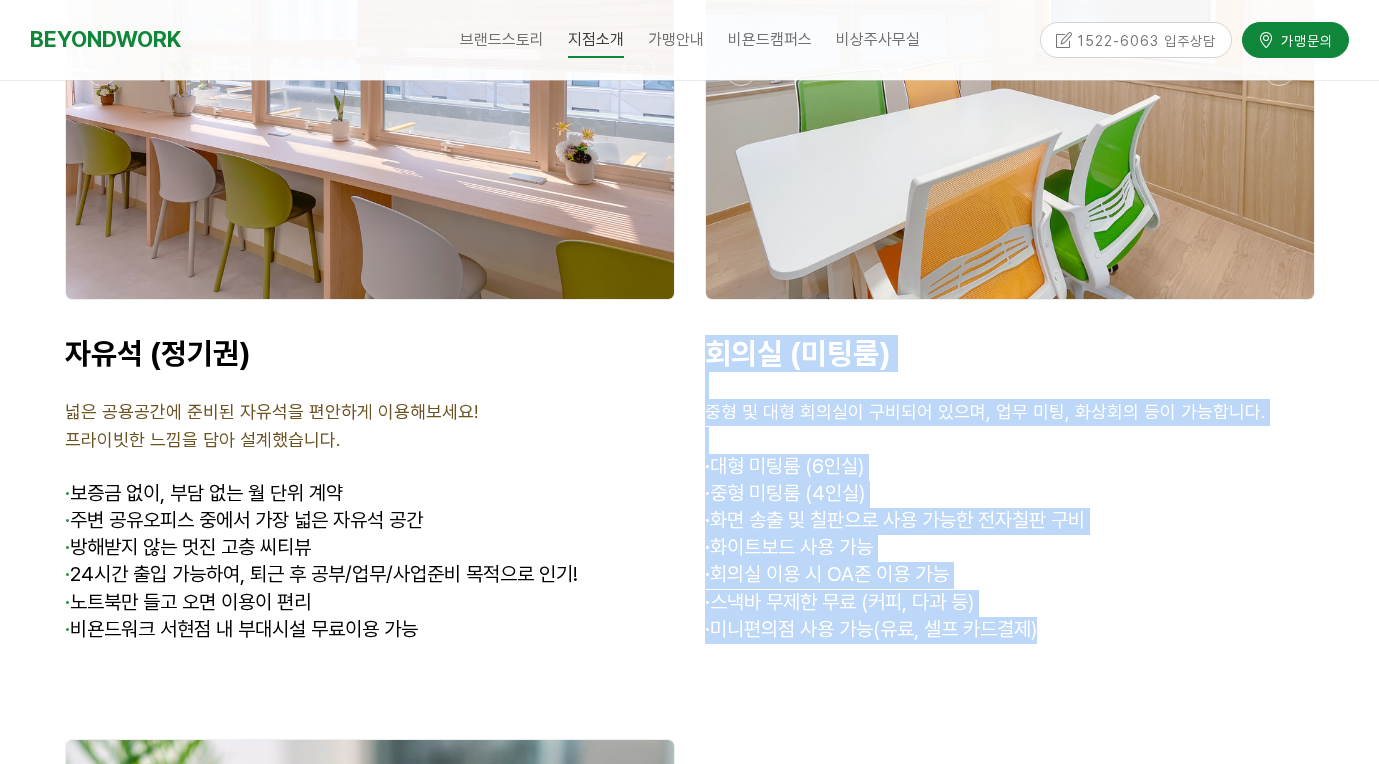drag, startPoint x: 702, startPoint y: 277, endPoint x: 1082, endPoint y: 568, distance: 478.62408 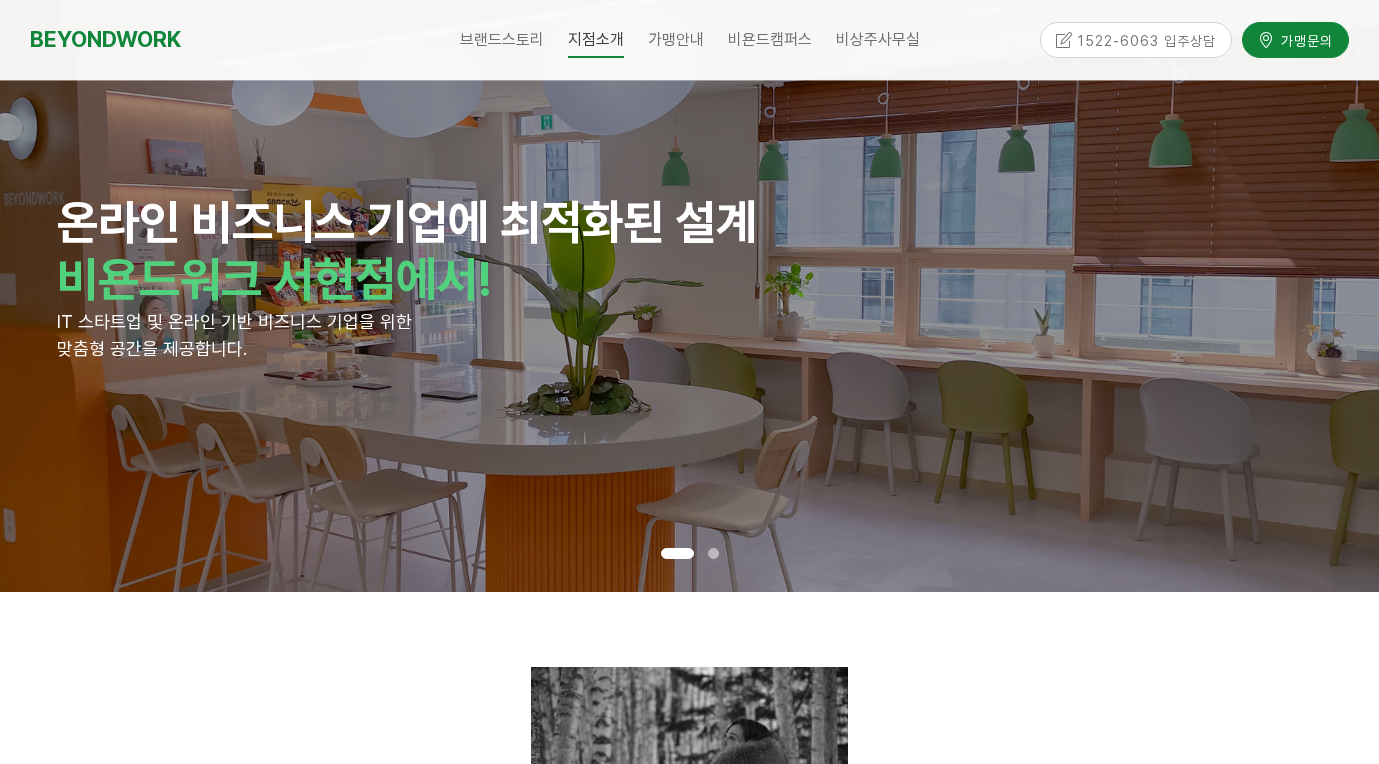 scroll, scrollTop: 100, scrollLeft: 0, axis: vertical 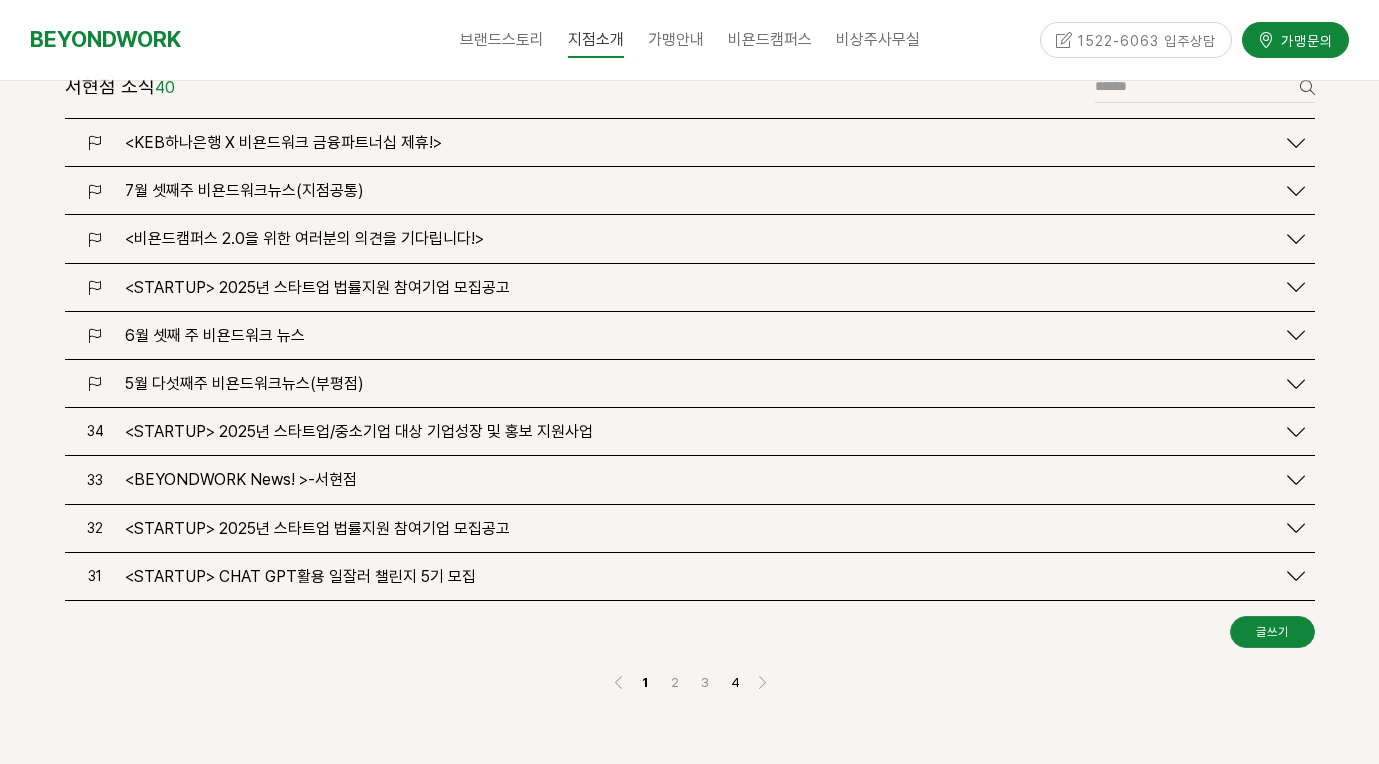 click on "4" at bounding box center [735, 682] 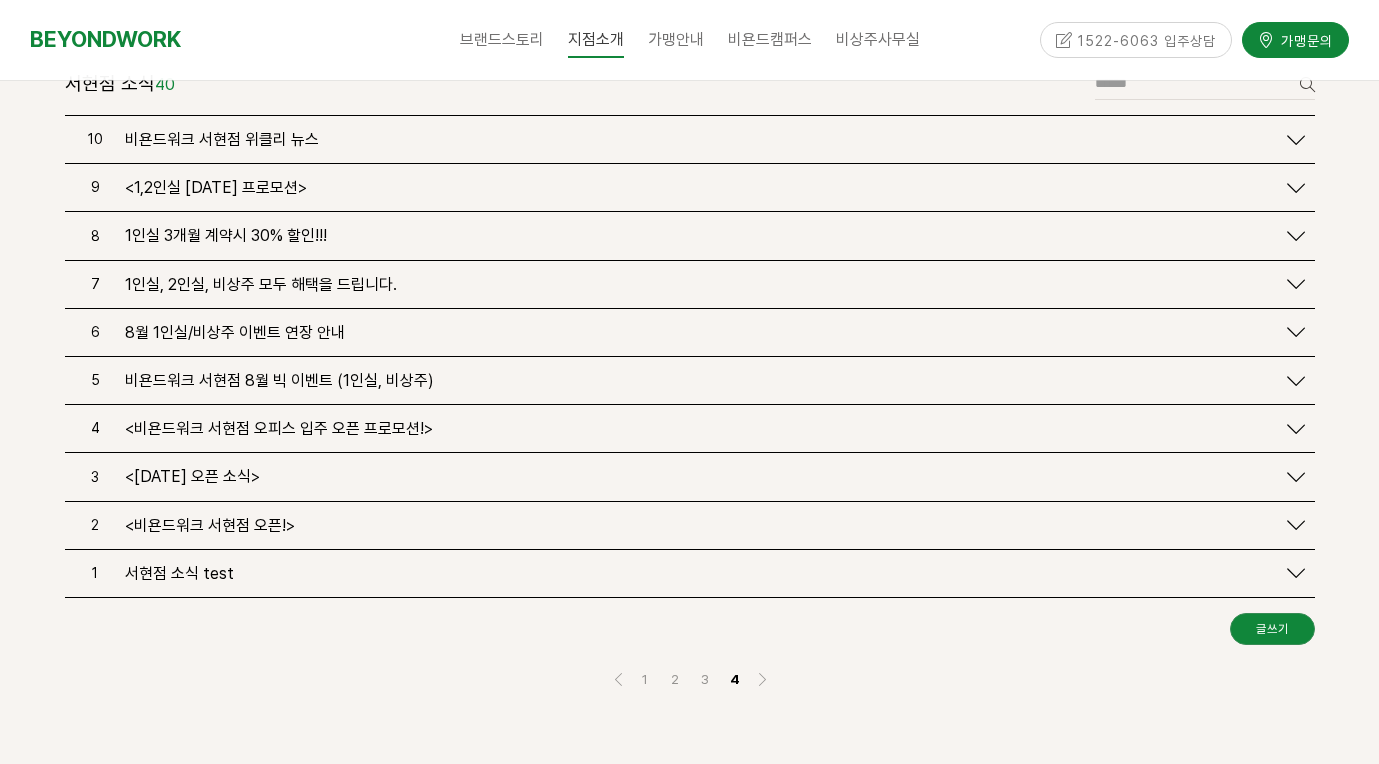scroll, scrollTop: 2376, scrollLeft: 0, axis: vertical 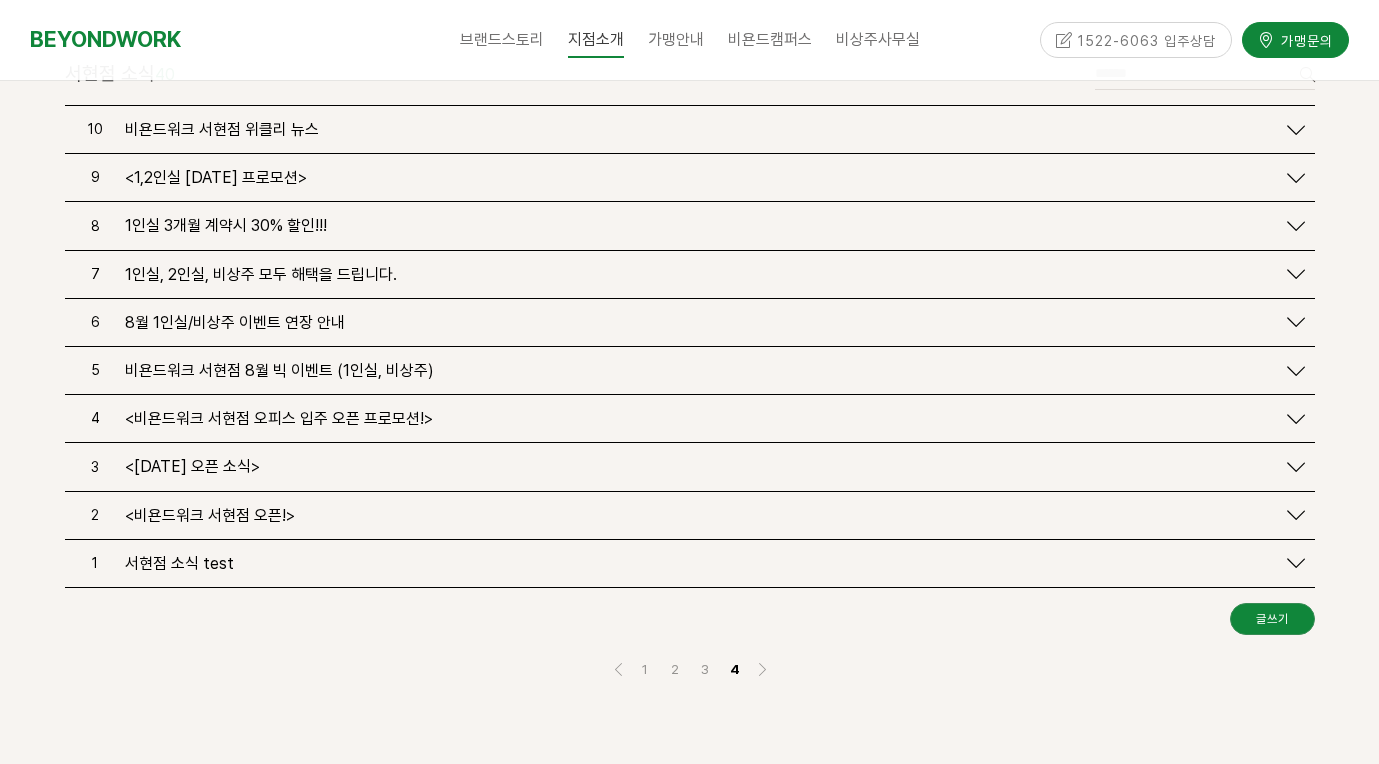 click on "1인실 3개월 계약시 30% 할인!!!" at bounding box center [226, 226] 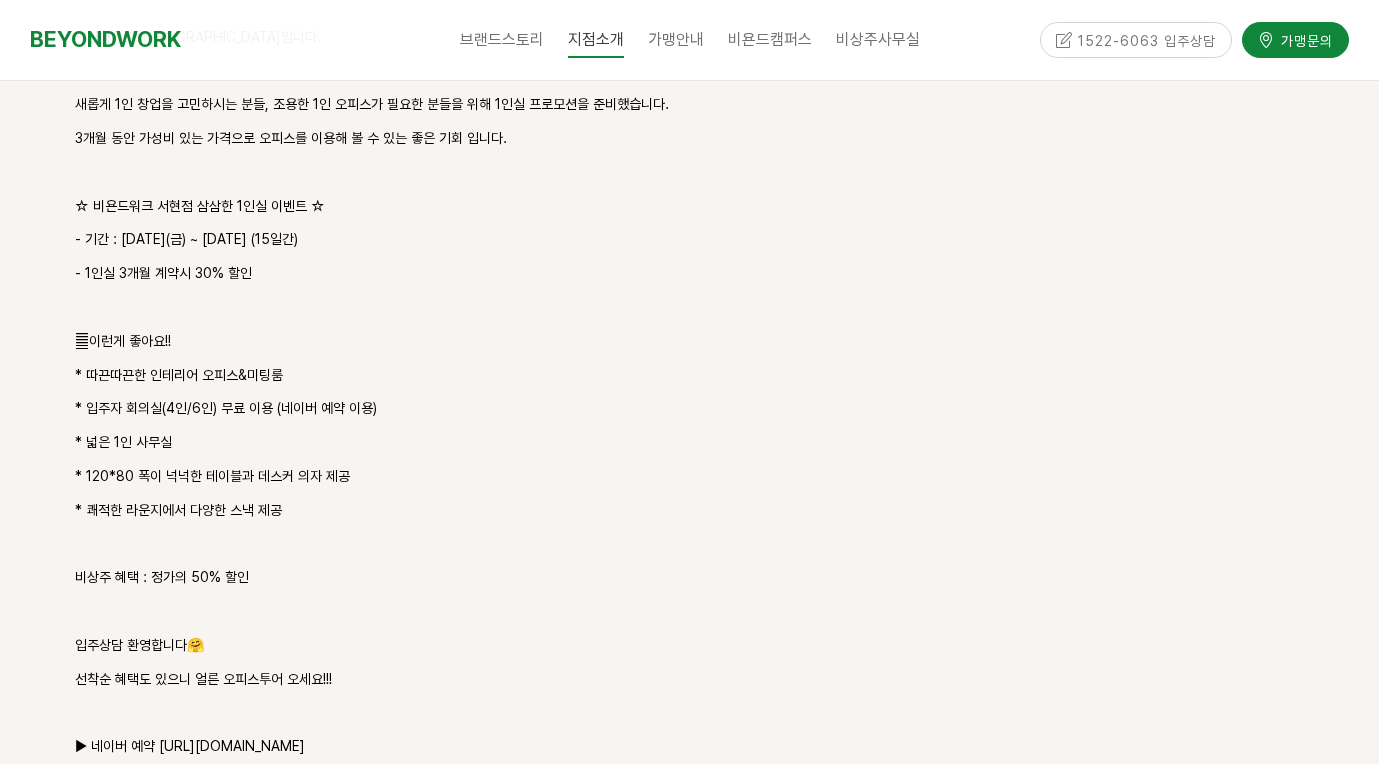 scroll, scrollTop: 2689, scrollLeft: 0, axis: vertical 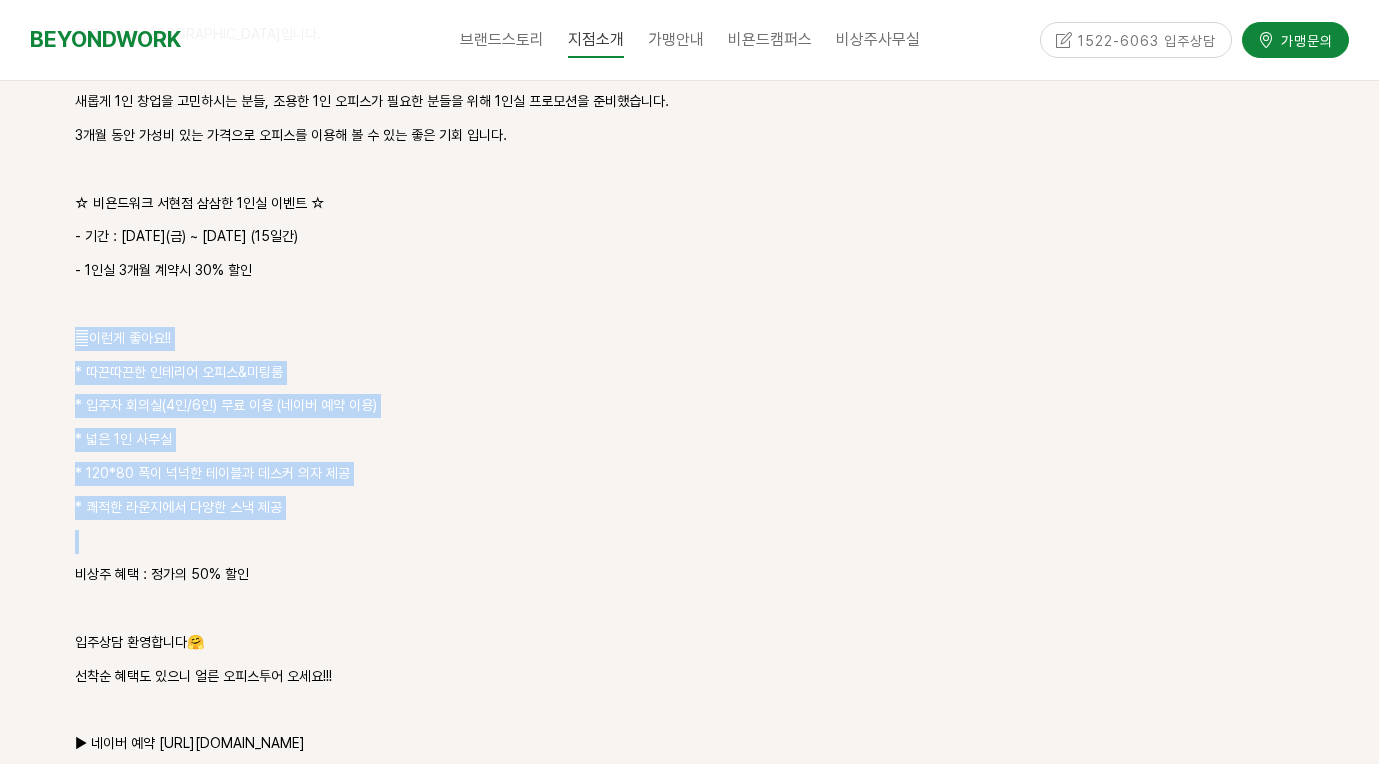 drag, startPoint x: 76, startPoint y: 293, endPoint x: 311, endPoint y: 479, distance: 299.7015 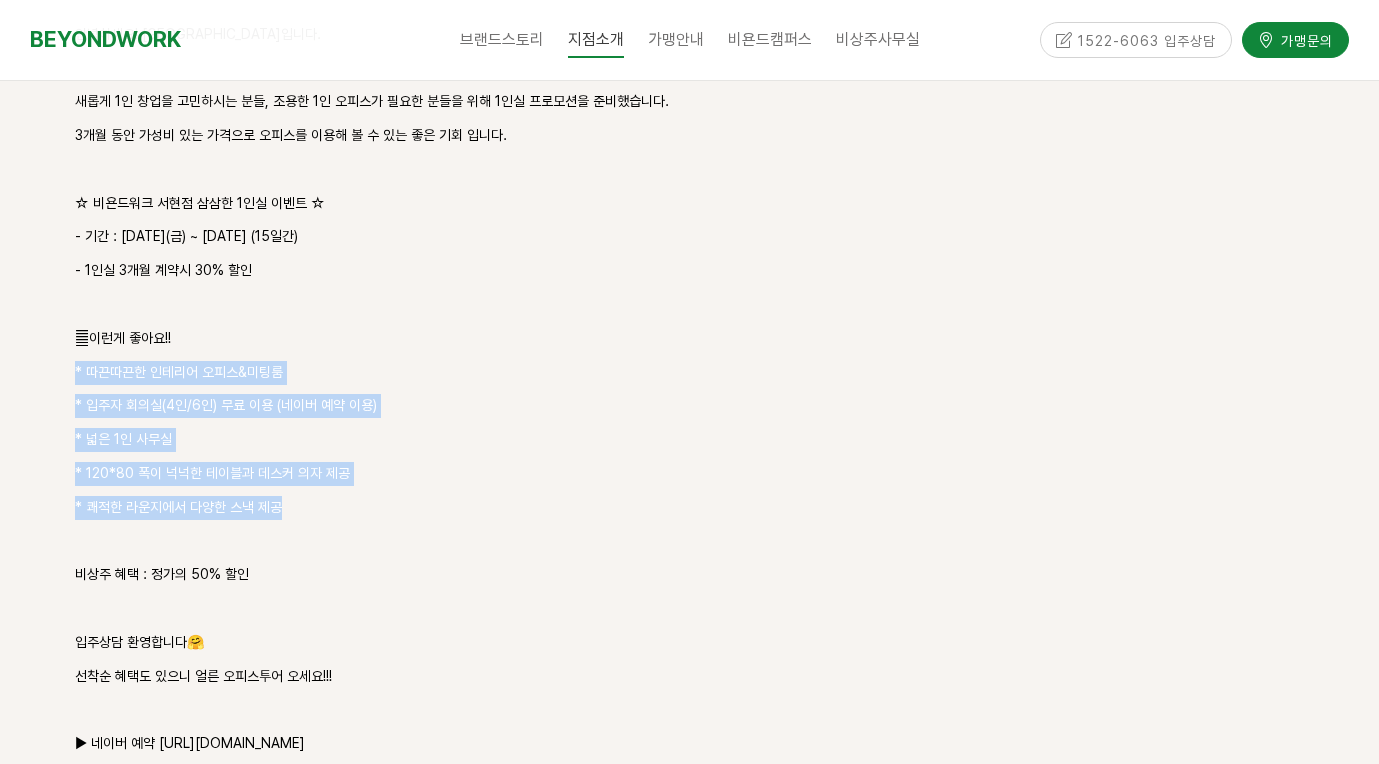 drag, startPoint x: 305, startPoint y: 463, endPoint x: 205, endPoint y: 313, distance: 180.27756 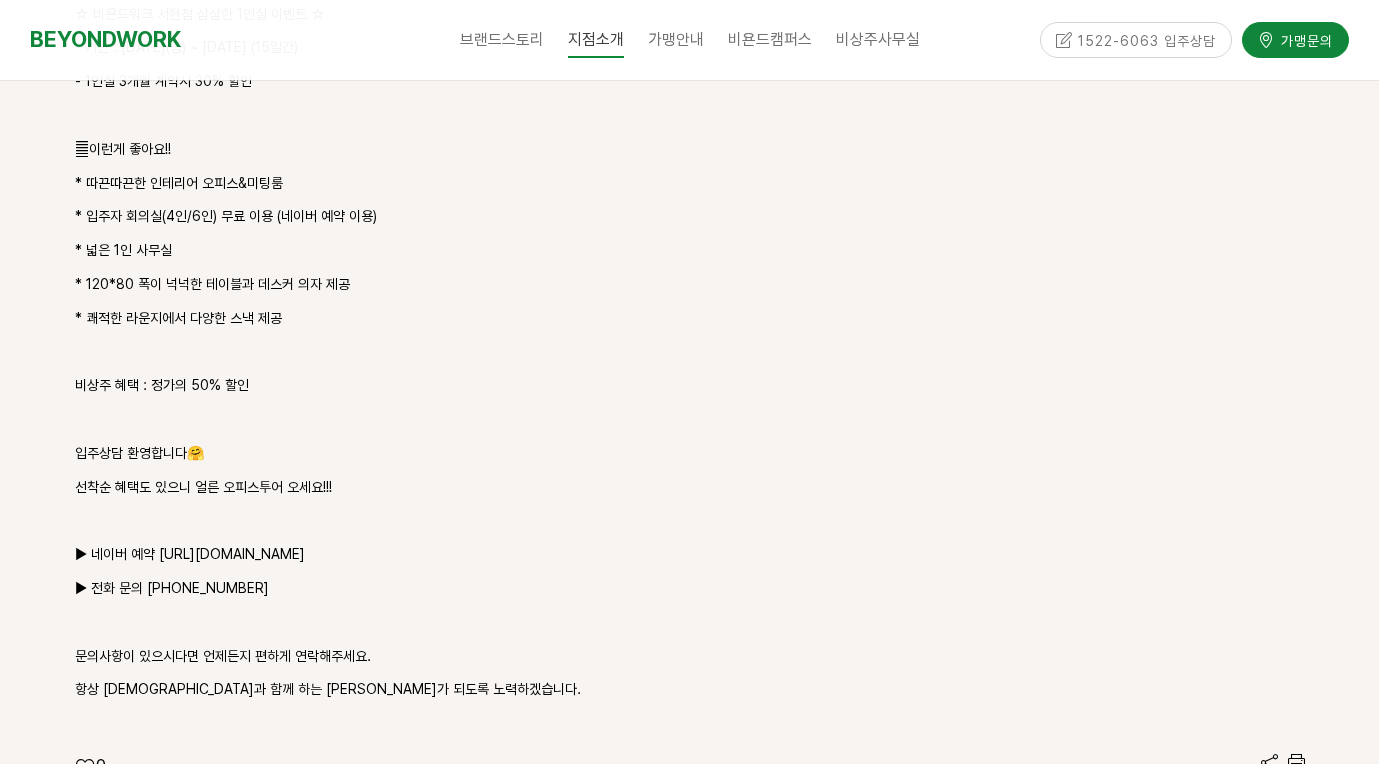 scroll, scrollTop: 2885, scrollLeft: 0, axis: vertical 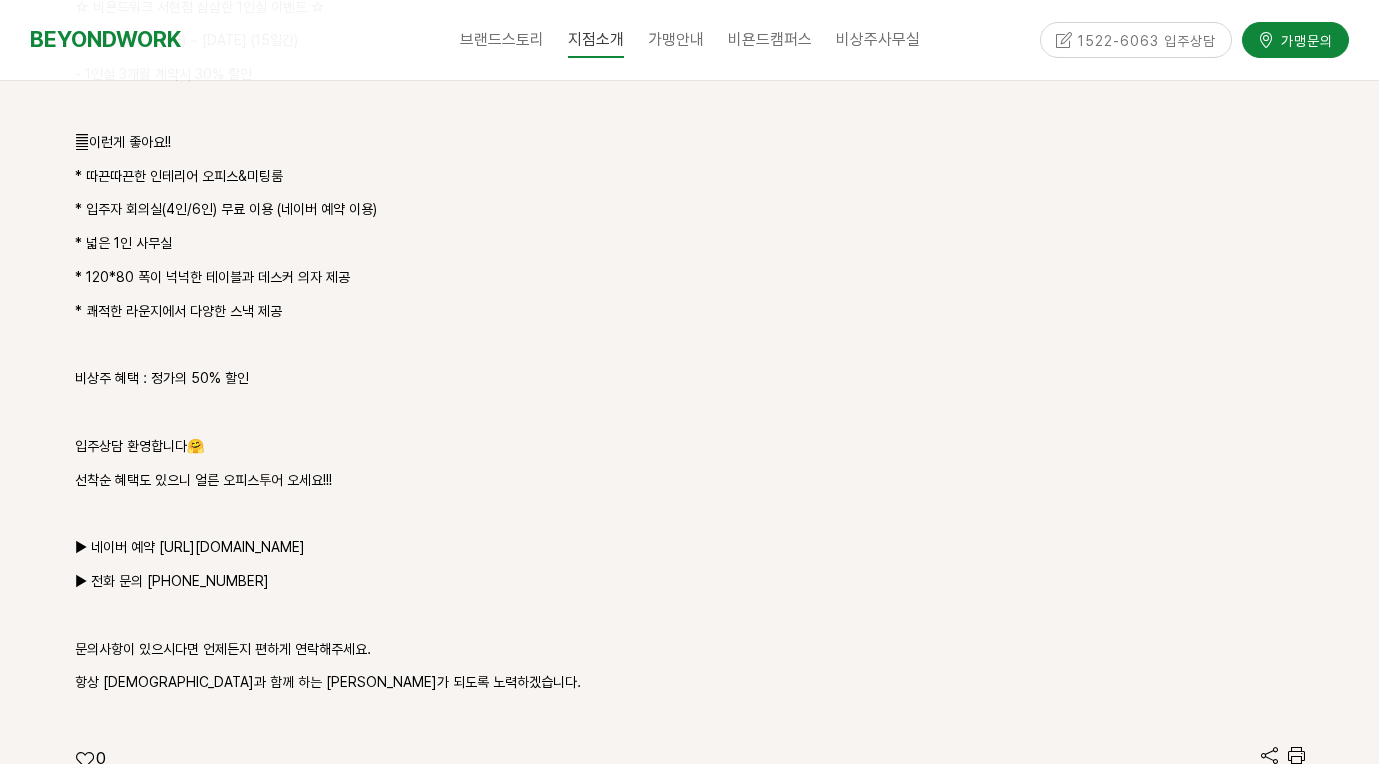 drag, startPoint x: 160, startPoint y: 498, endPoint x: 351, endPoint y: 503, distance: 191.06543 